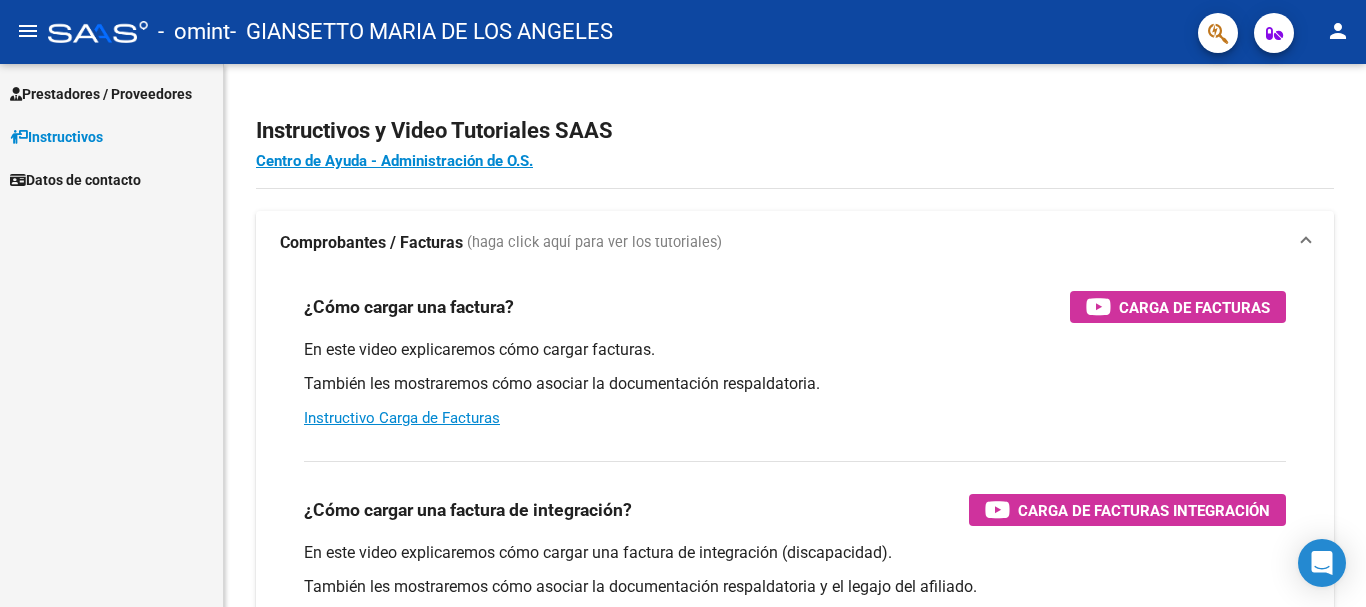scroll, scrollTop: 0, scrollLeft: 0, axis: both 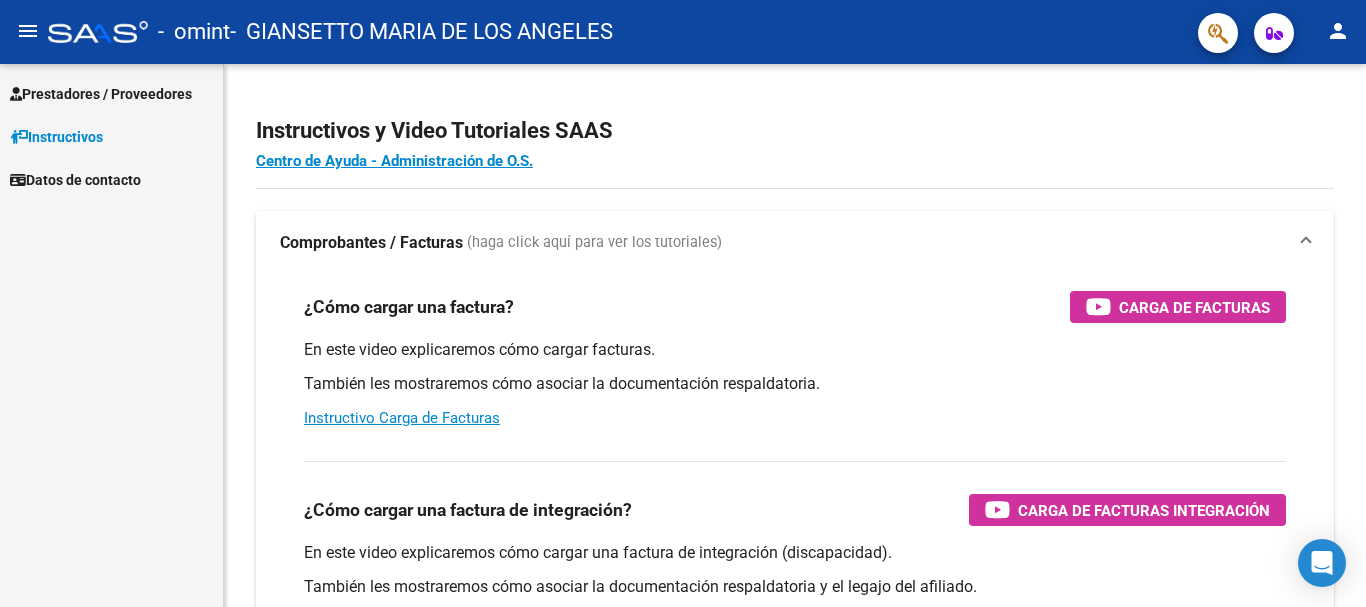 click on "Prestadores / Proveedores" at bounding box center [101, 94] 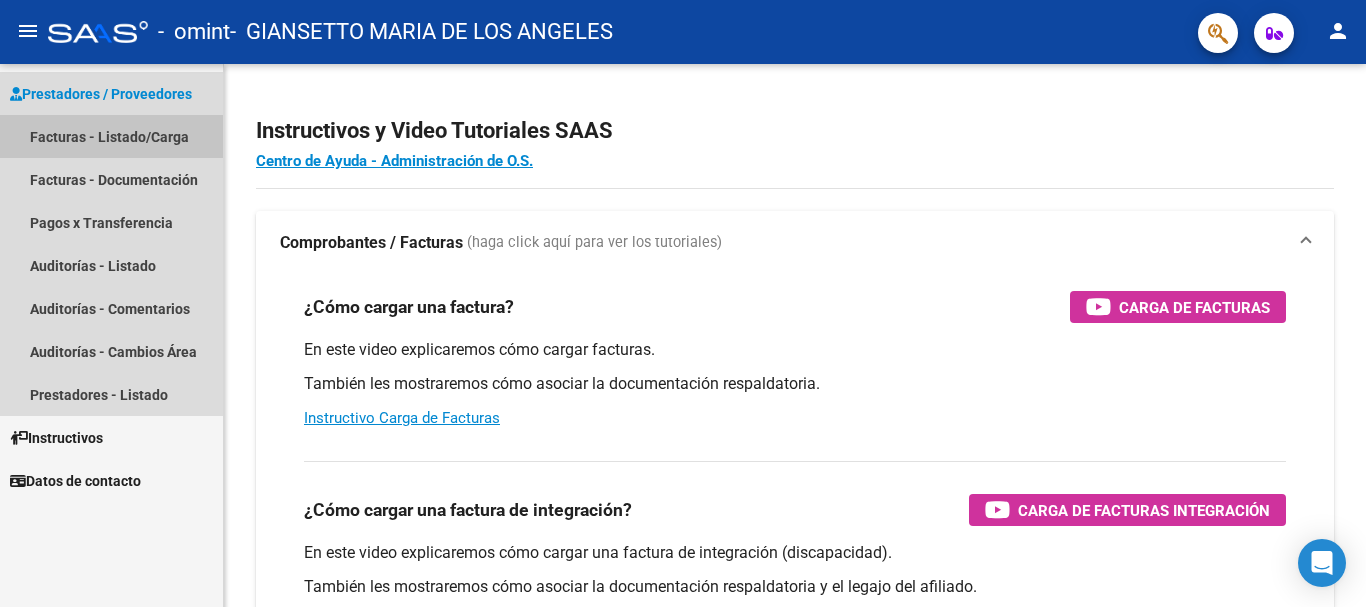 click on "Facturas - Listado/Carga" at bounding box center [111, 136] 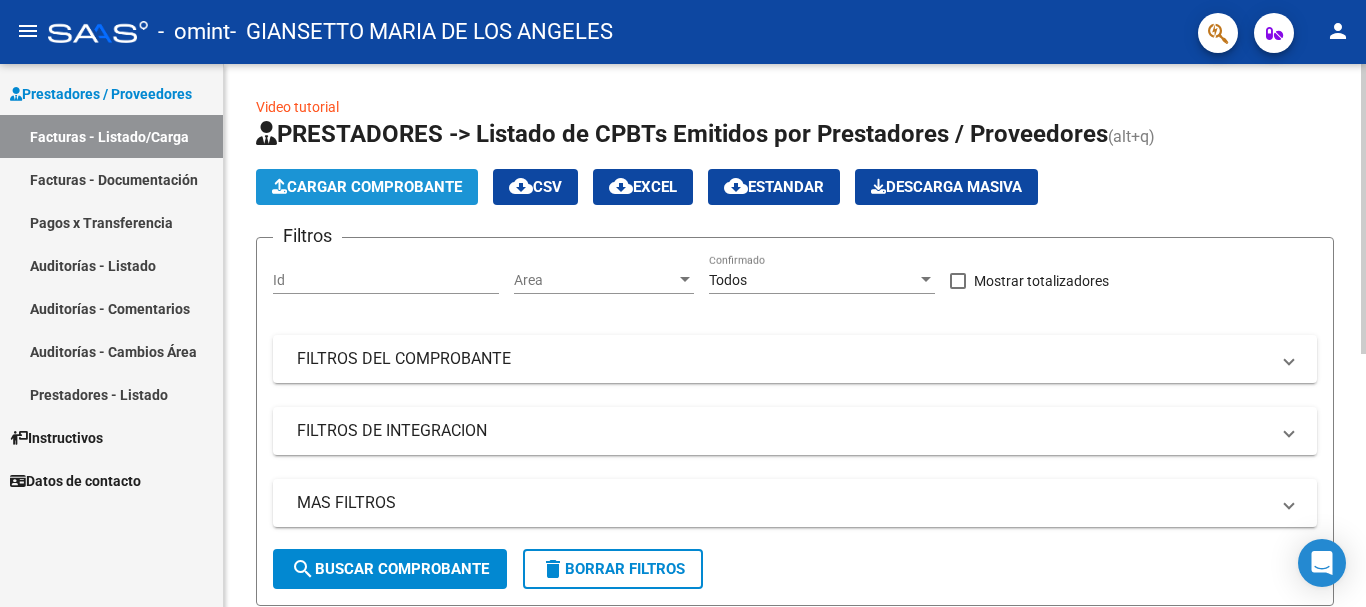 click on "Cargar Comprobante" 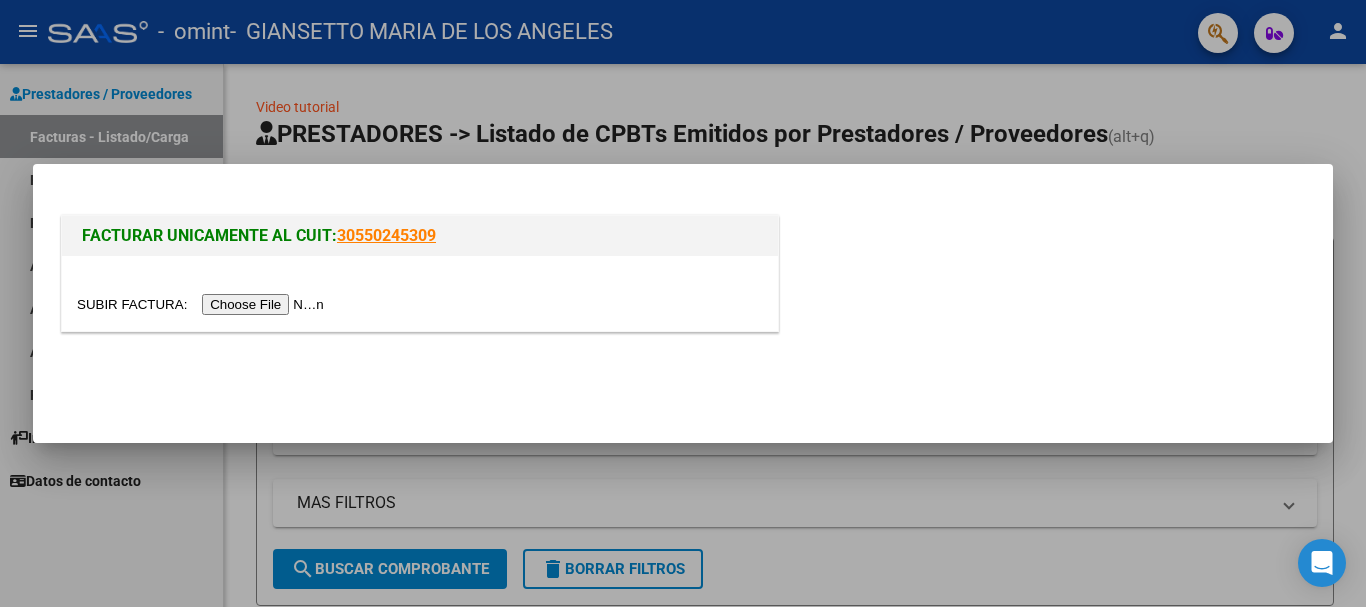 click at bounding box center (203, 304) 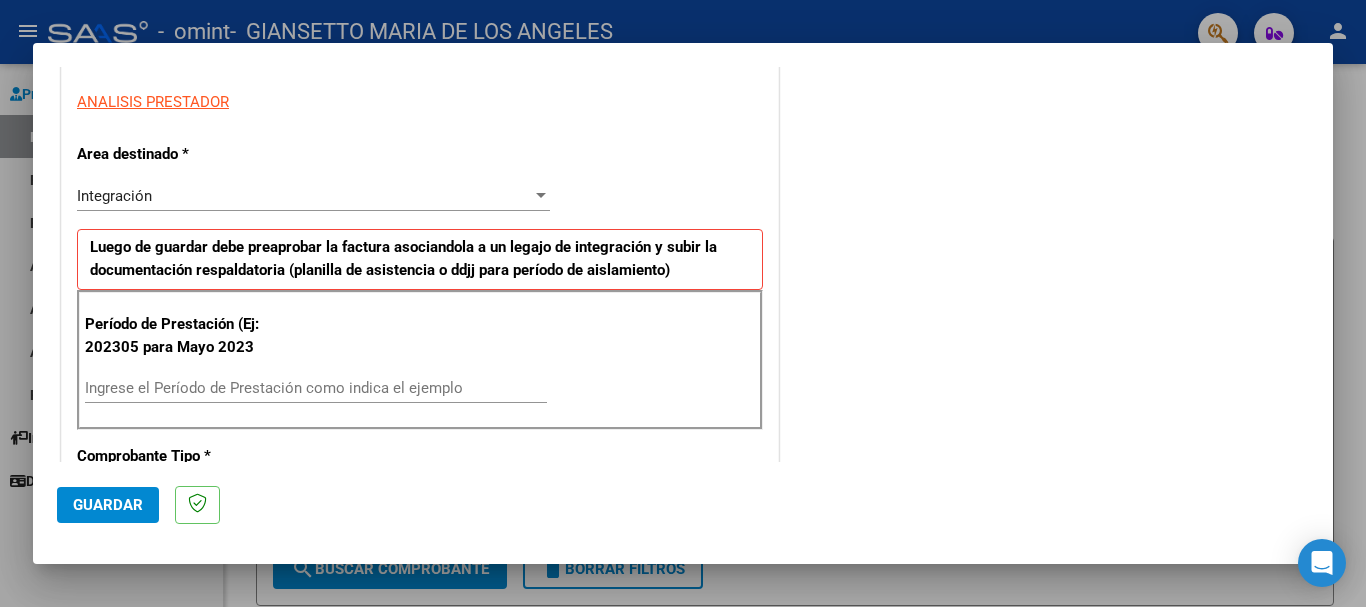 scroll, scrollTop: 417, scrollLeft: 0, axis: vertical 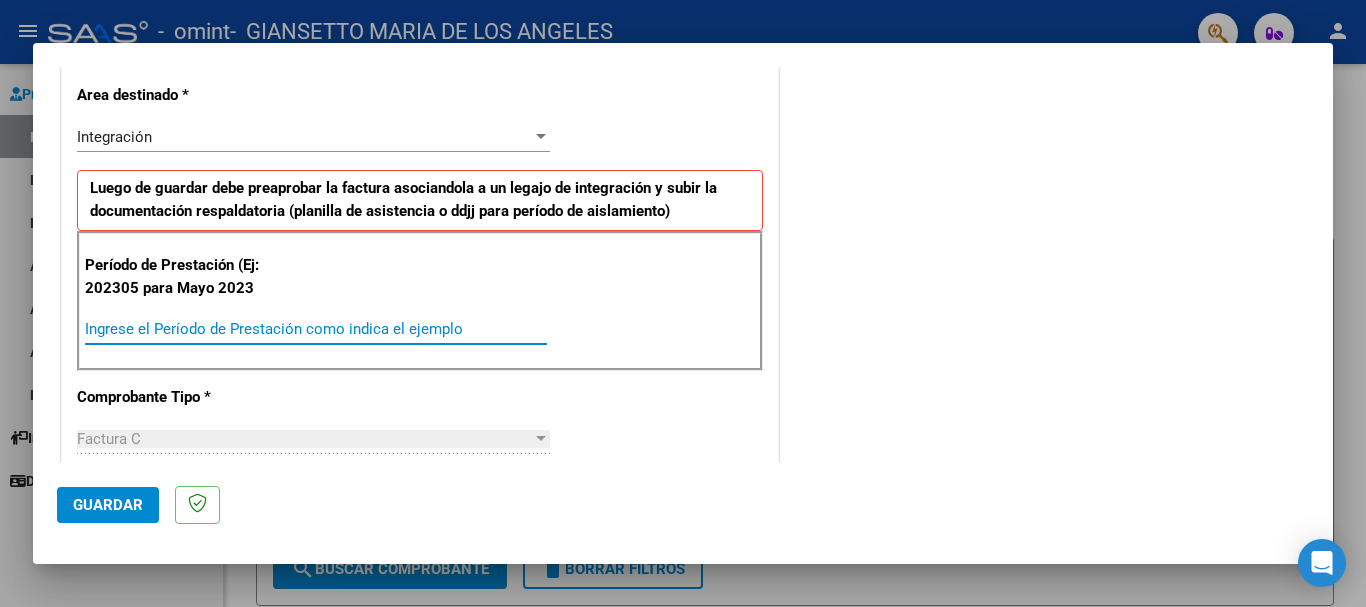 click on "Ingrese el Período de Prestación como indica el ejemplo" at bounding box center [316, 329] 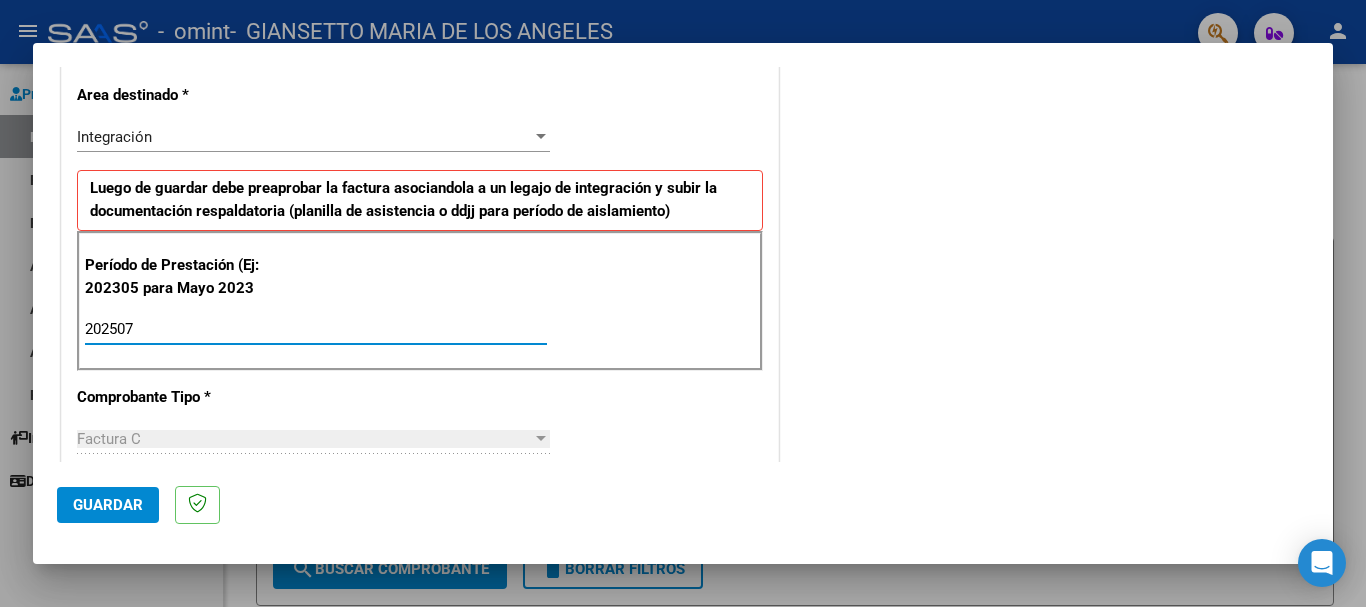 type on "202507" 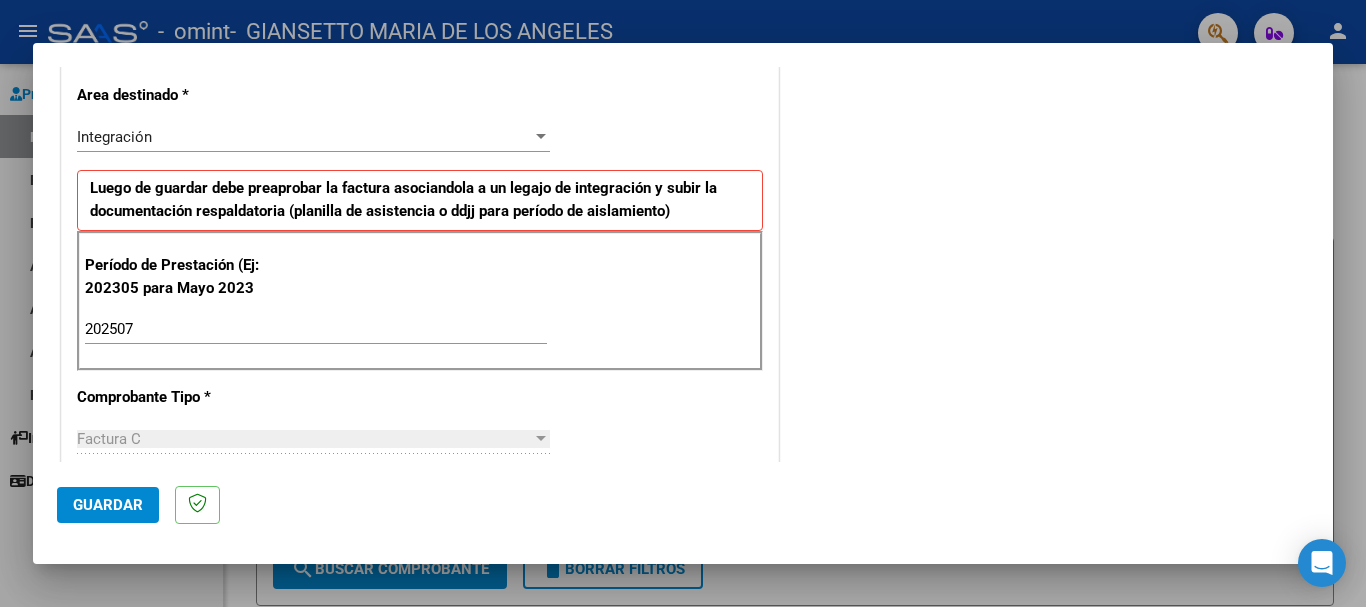 click on "CUIT  *   [CUIT] Ingresar CUIT  ANALISIS PRESTADOR  Area destinado * Integración Seleccionar Area Luego de guardar debe preaprobar la factura asociandola a un legajo de integración y subir la documentación respaldatoria (planilla de asistencia o ddjj para período de aislamiento)  Período de Prestación (Ej: 202305 para Mayo 2023    202507 Ingrese el Período de Prestación como indica el ejemplo   Comprobante Tipo * Factura C Seleccionar Tipo Punto de Venta  *   2 Ingresar el Nro.  Número  *   1308 Ingresar el Nro.  Monto  *   $ 98.964,88 Ingresar el monto  Fecha del Cpbt.  *   2025-08-04 Ingresar la fecha  CAE / CAEA (no ingrese CAI)    75316930283326 Ingresar el CAE o CAEA (no ingrese CAI)  Fecha de Vencimiento    Ingresar la fecha  Ref. Externa    Ingresar la ref.  N° Liquidación    Ingresar el N° Liquidación" at bounding box center [420, 633] 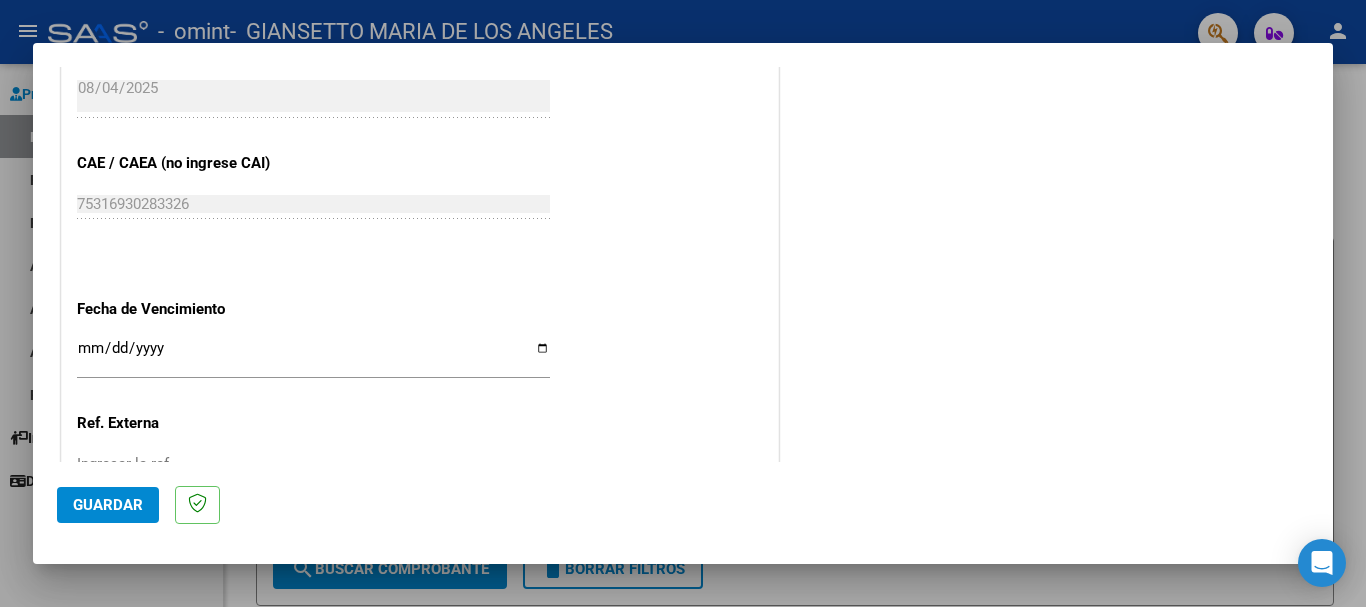scroll, scrollTop: 1327, scrollLeft: 0, axis: vertical 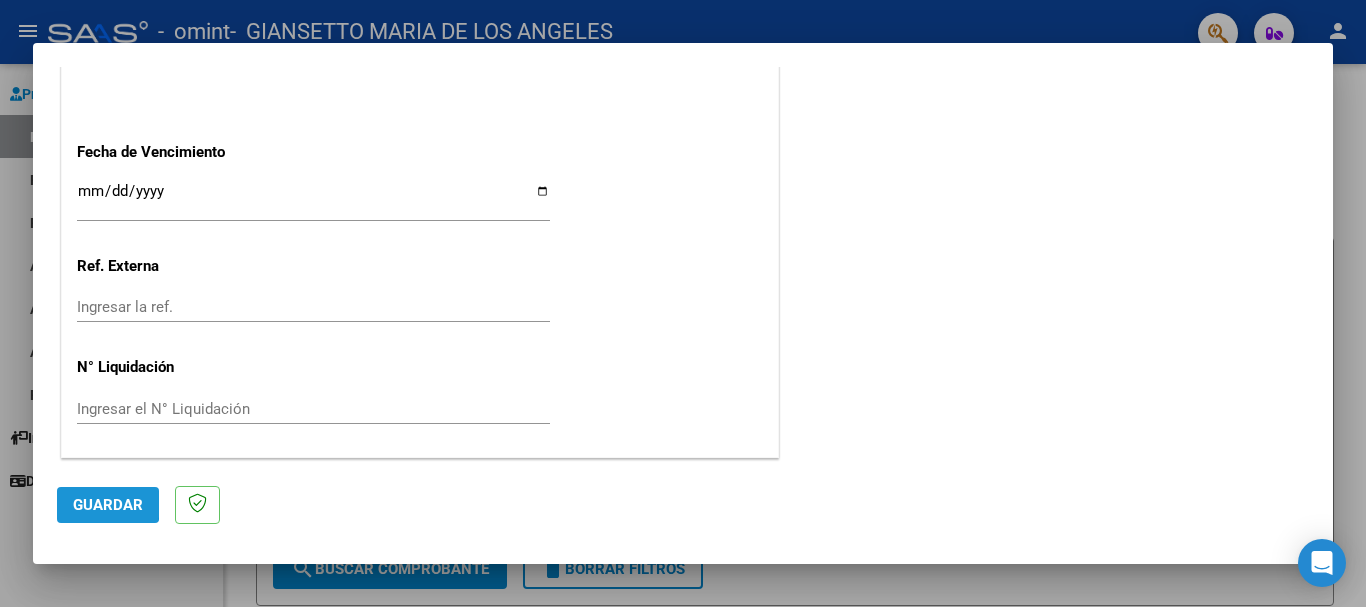 click on "Guardar" 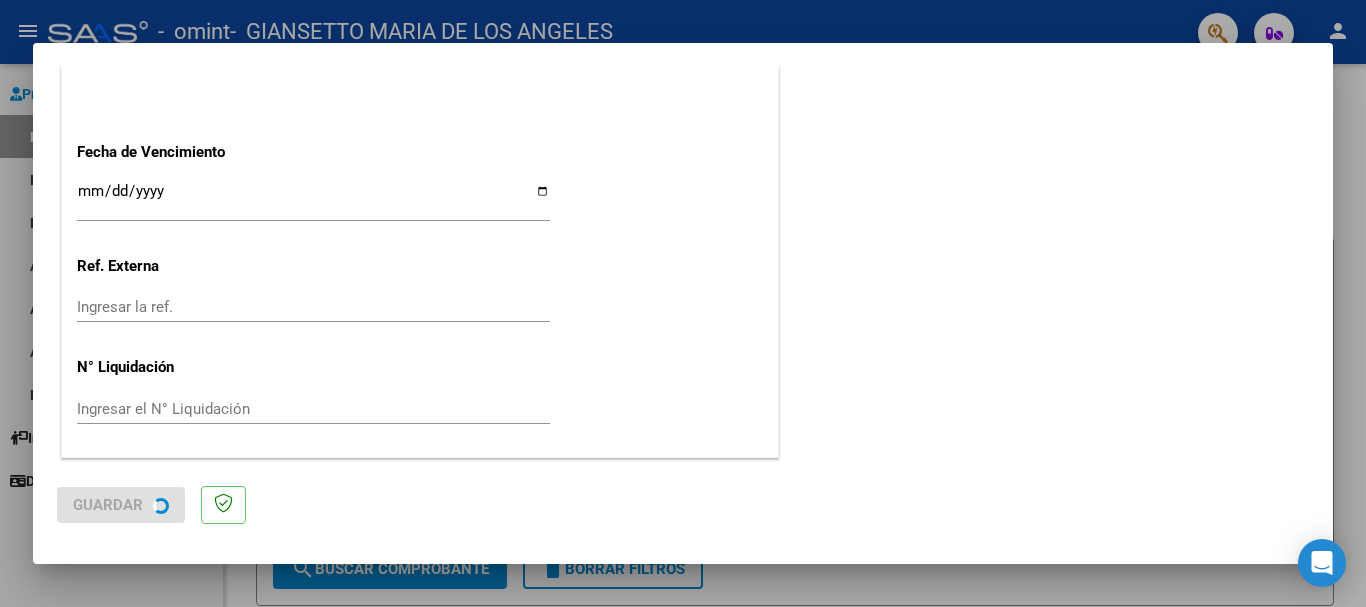 scroll, scrollTop: 0, scrollLeft: 0, axis: both 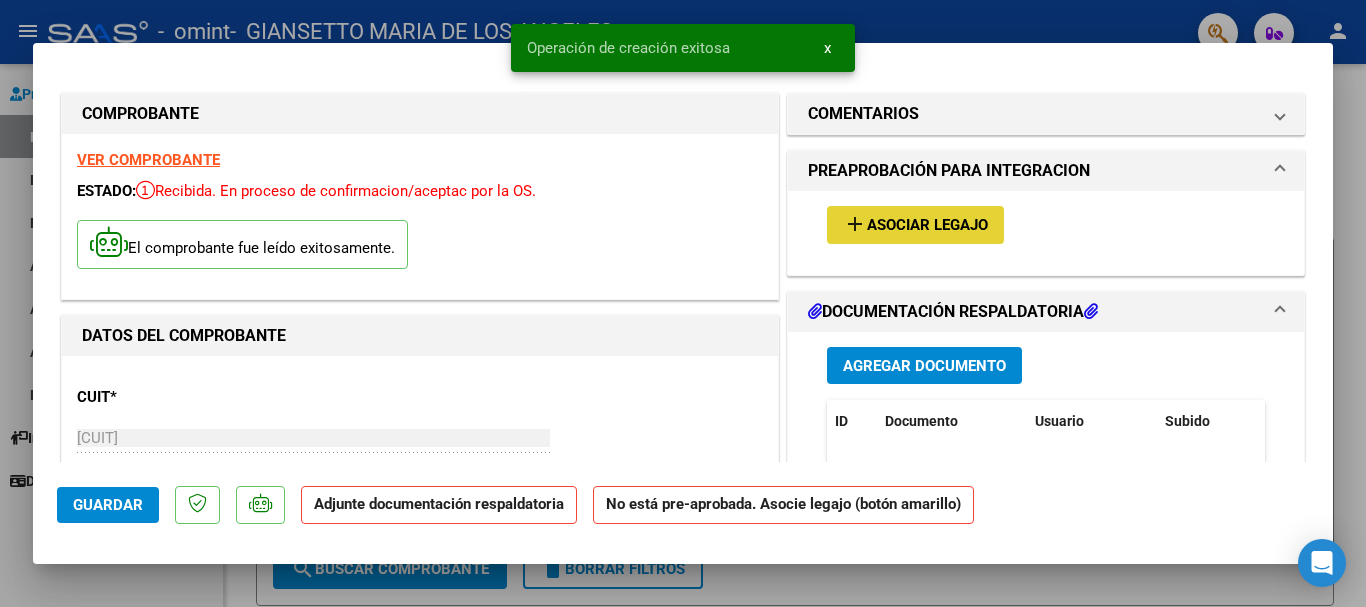 click on "Asociar Legajo" at bounding box center (927, 226) 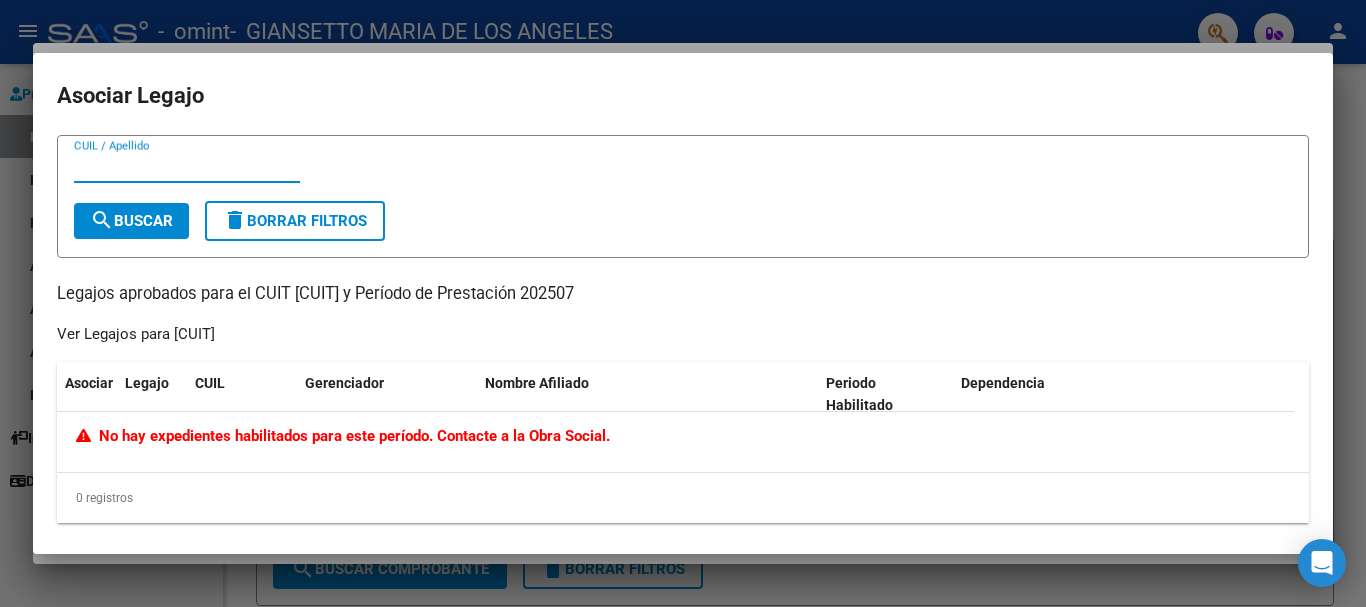 scroll, scrollTop: 9, scrollLeft: 0, axis: vertical 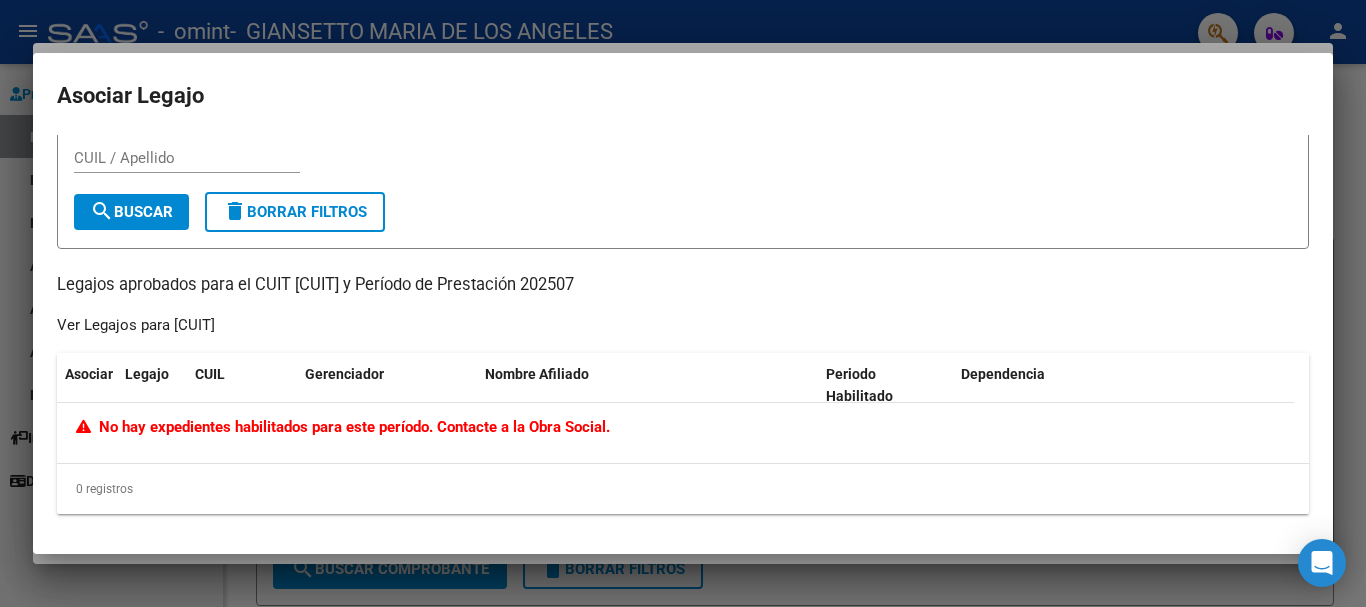 click on "CUIL / Apellido search  Buscar  delete  Borrar Filtros  Legajos aprobados para el CUIT [CUIT] y Período de Prestación 202507  Ver Legajos para [CUIT] Asociar Legajo CUIL Gerenciador Nombre Afiliado Periodo Habilitado Dependencia     No hay expedientes habilitados para este período. Contacte a la Obra Social.  0 registros   1" at bounding box center [683, 320] 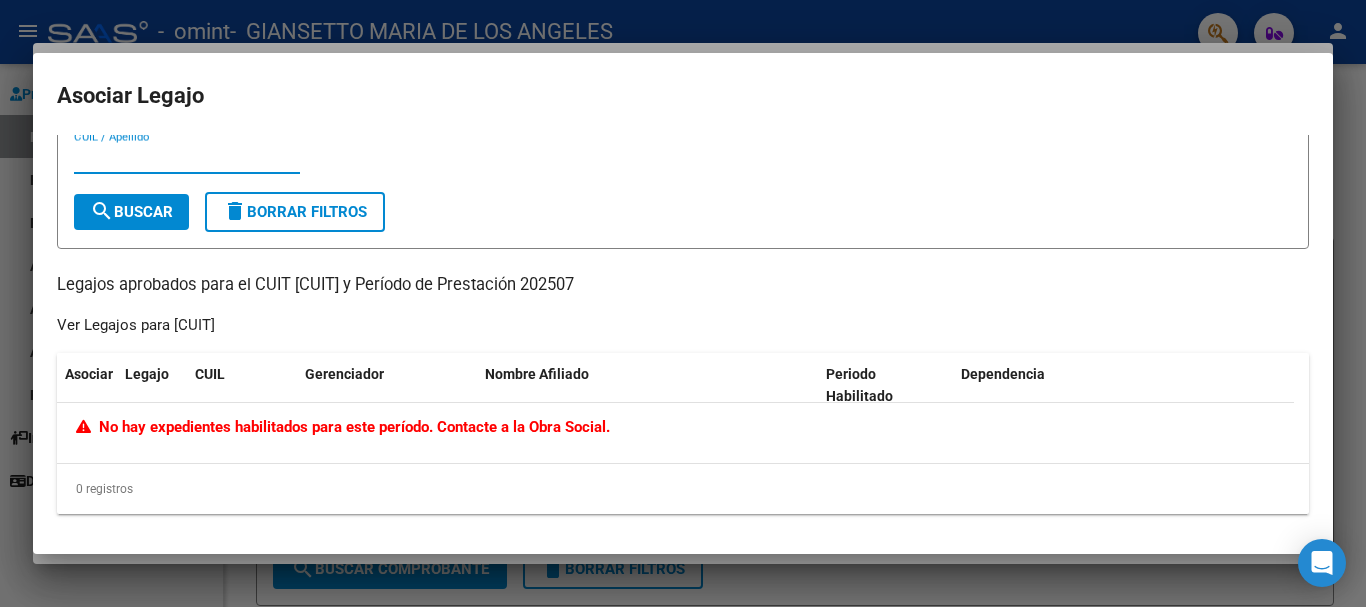 click on "CUIL / Apellido" at bounding box center (187, 158) 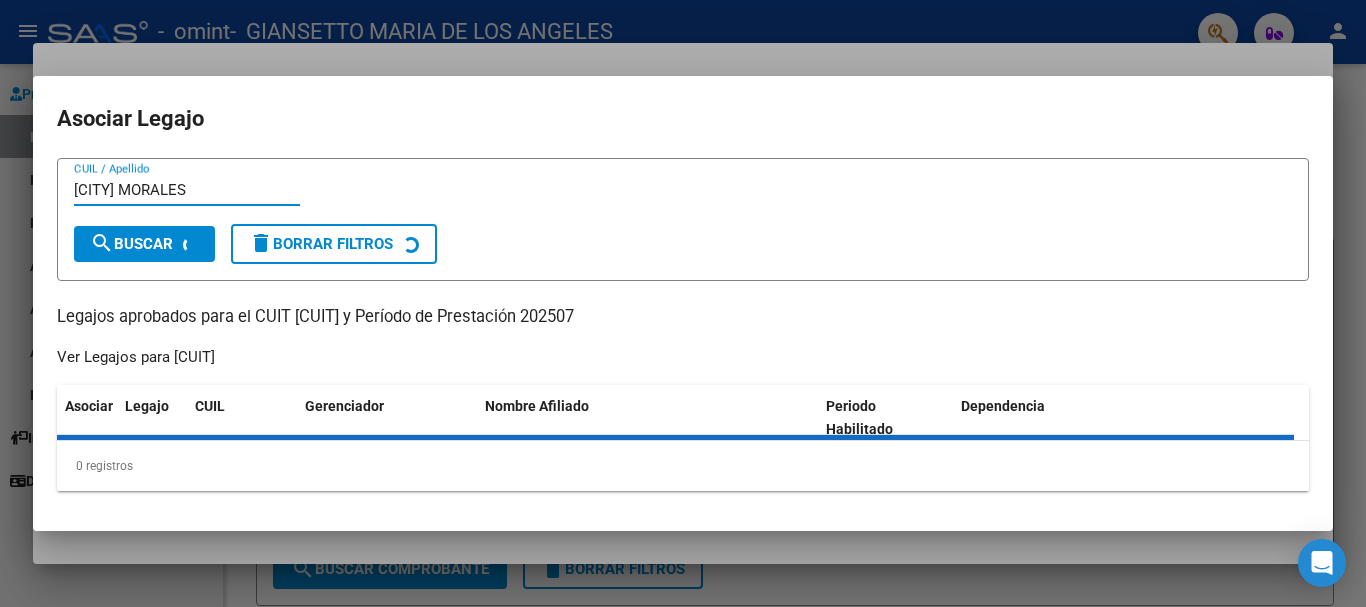 scroll, scrollTop: 0, scrollLeft: 0, axis: both 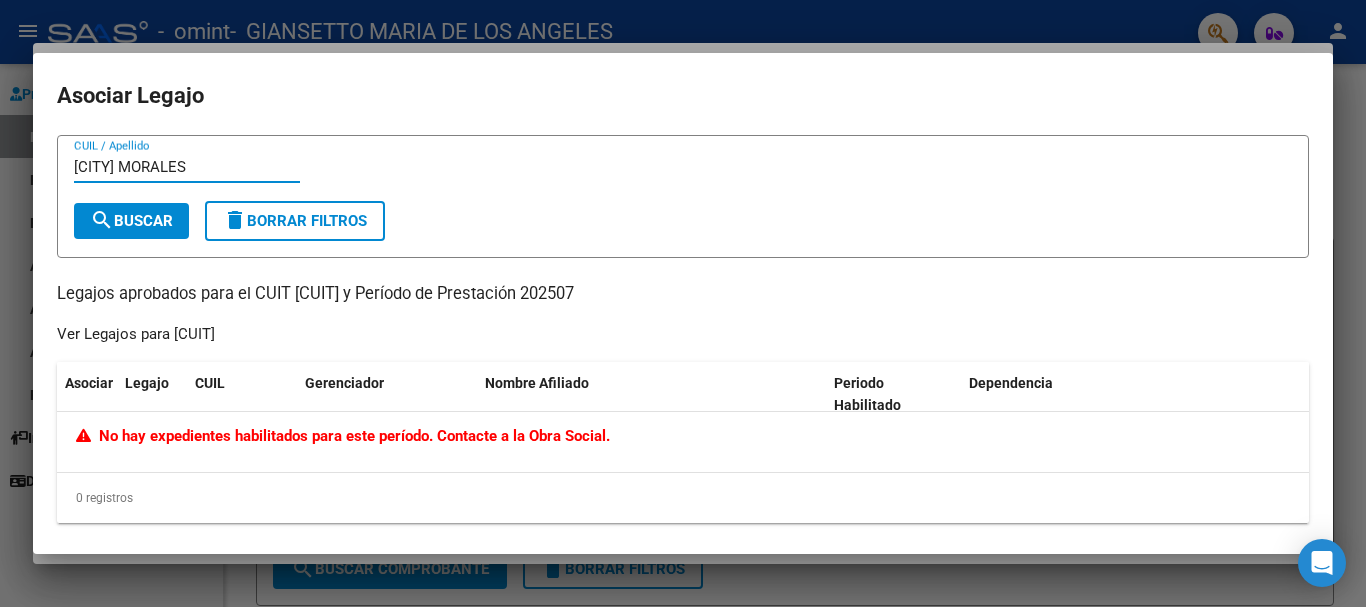 type on "[CITY] MORALES" 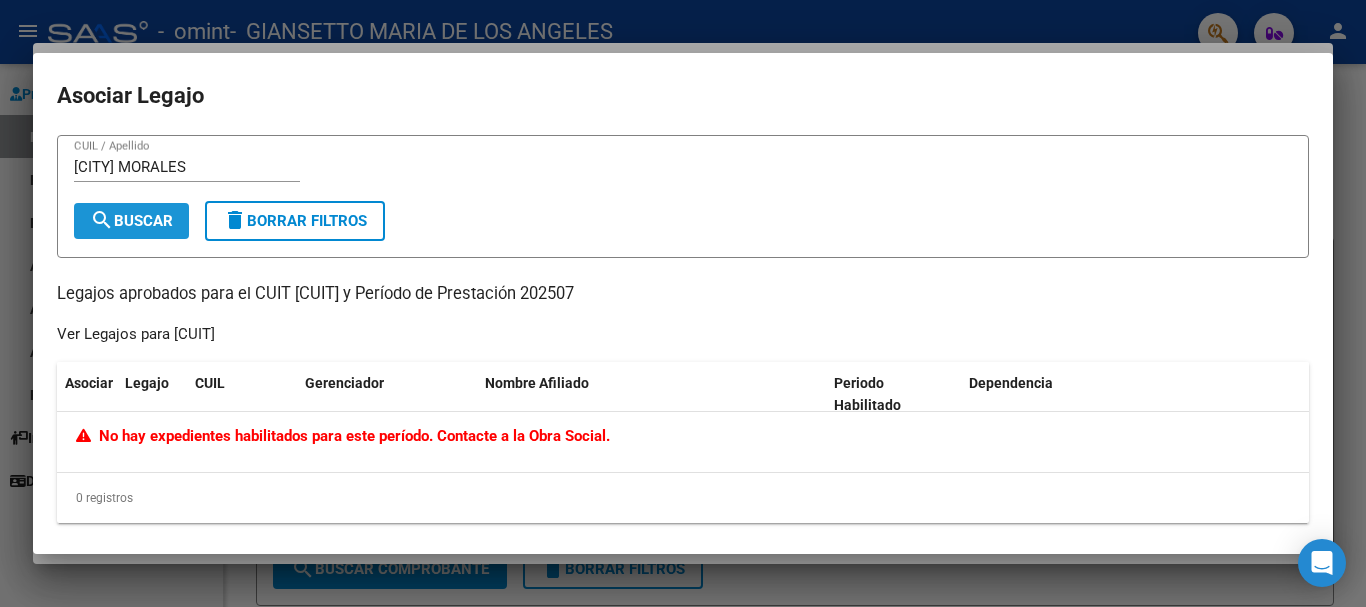 click on "search  Buscar" at bounding box center [131, 221] 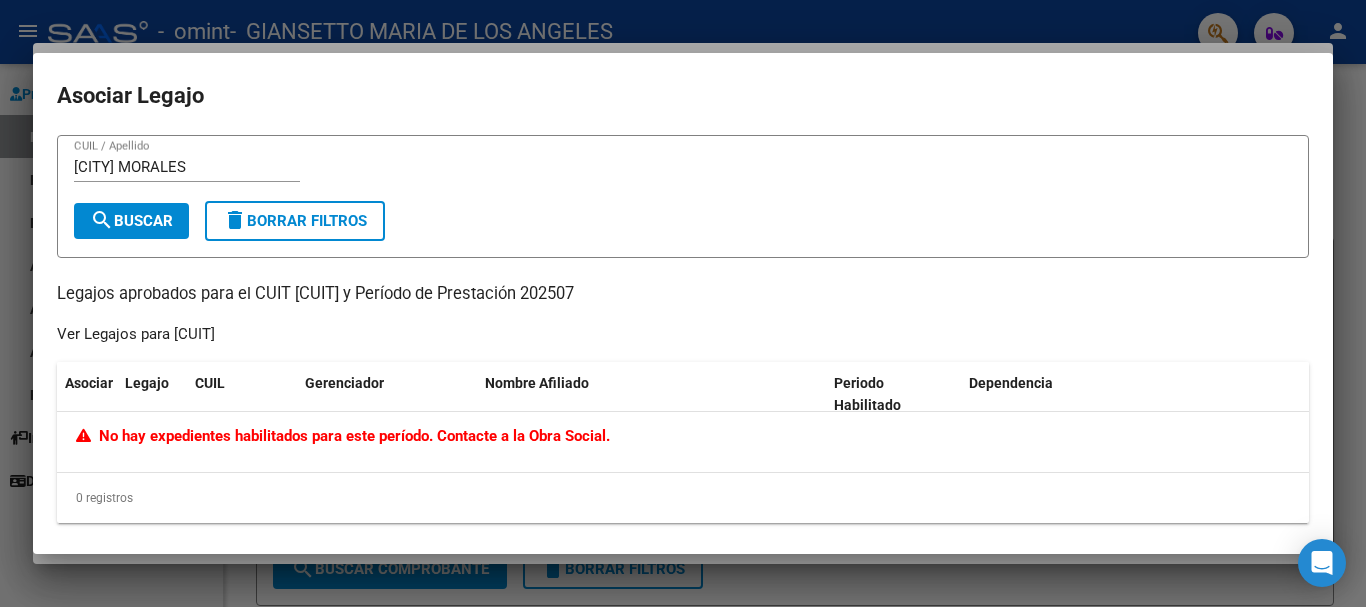 click at bounding box center [683, 303] 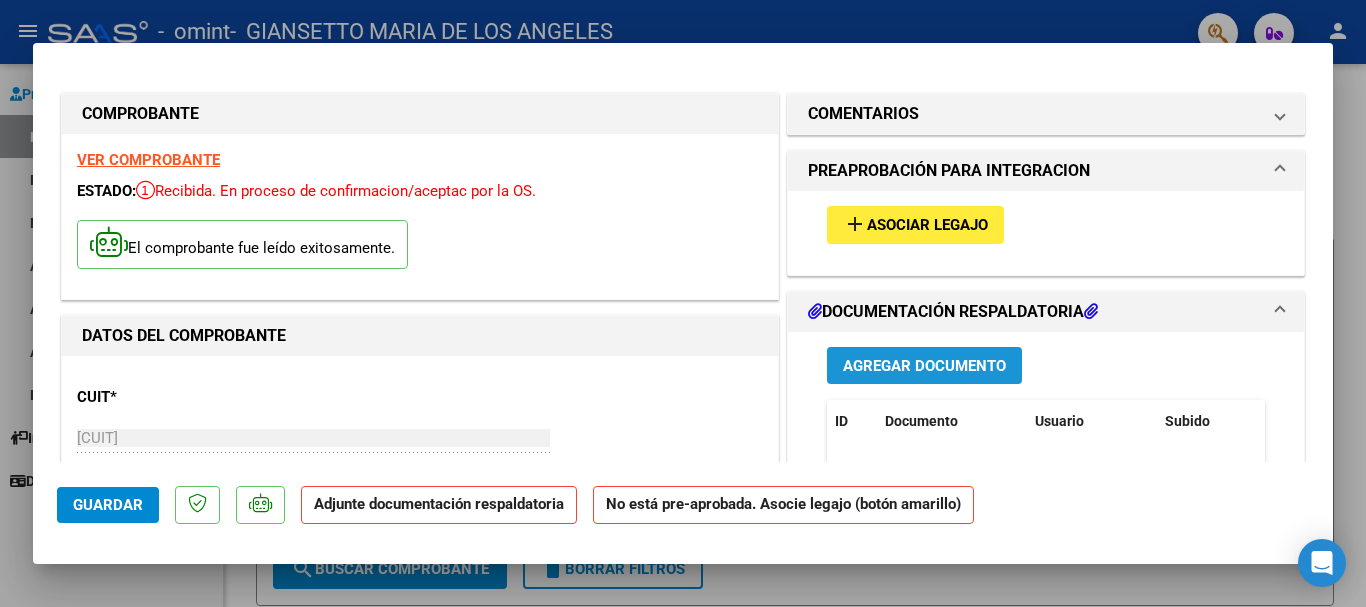 click on "Agregar Documento" at bounding box center (924, 366) 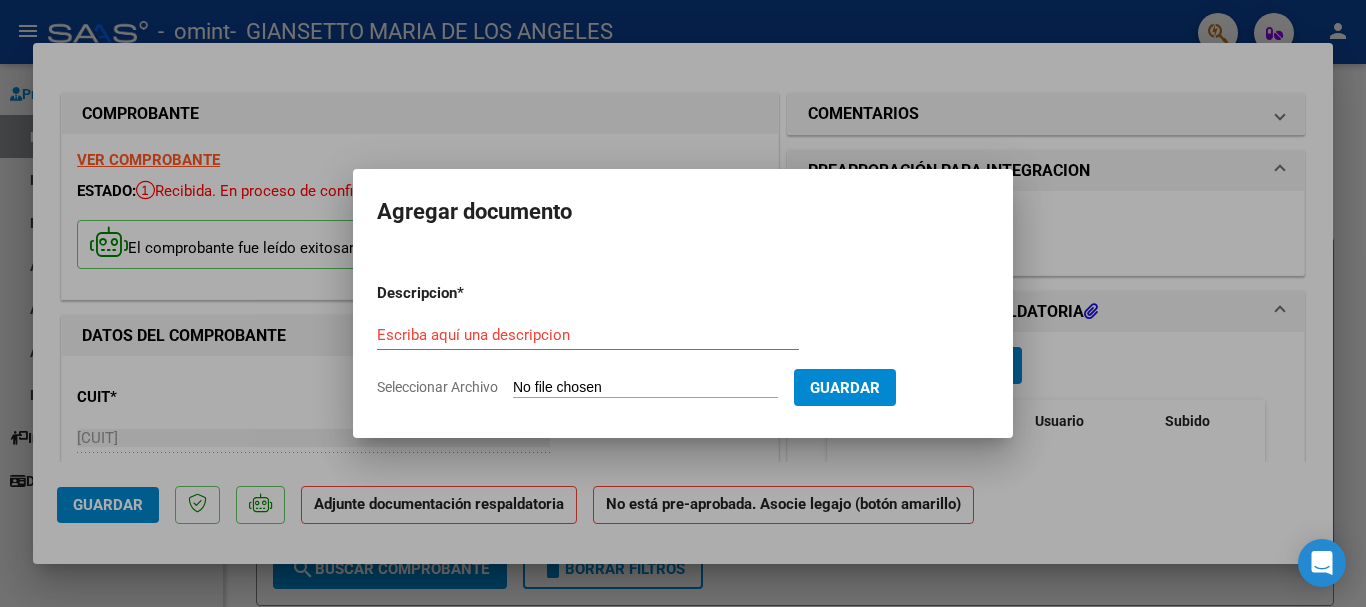 click on "Seleccionar Archivo" at bounding box center (645, 388) 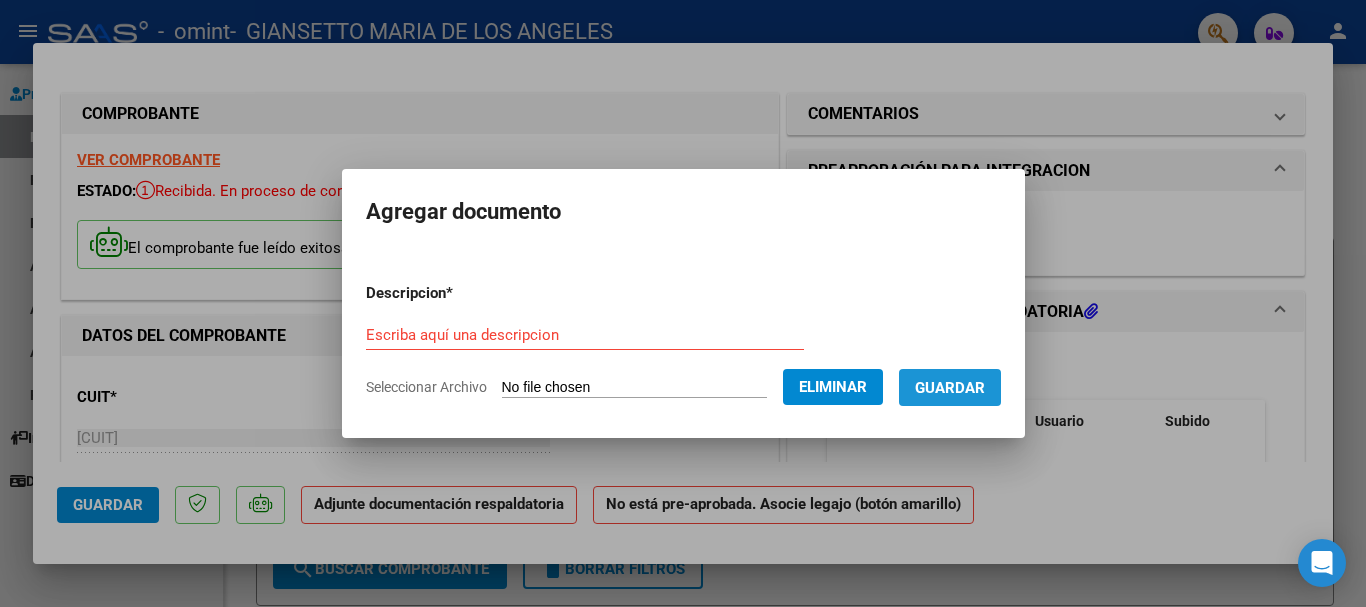 click on "Guardar" at bounding box center [950, 388] 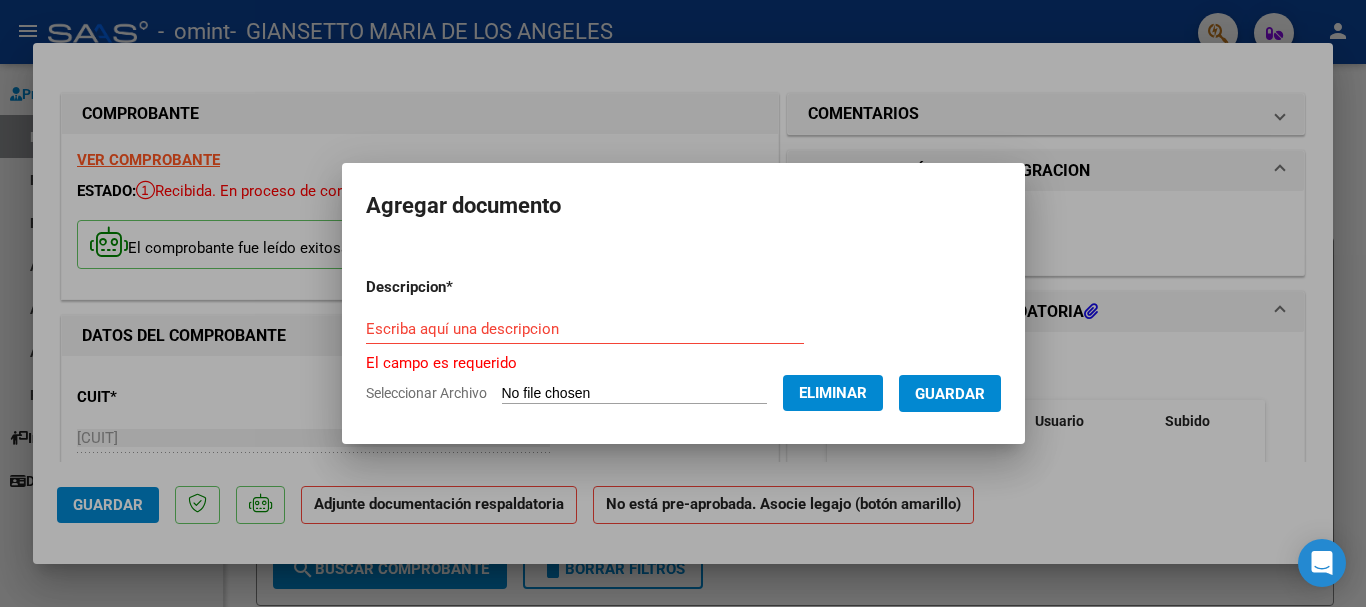 click on "Escriba aquí una descripcion" at bounding box center (585, 329) 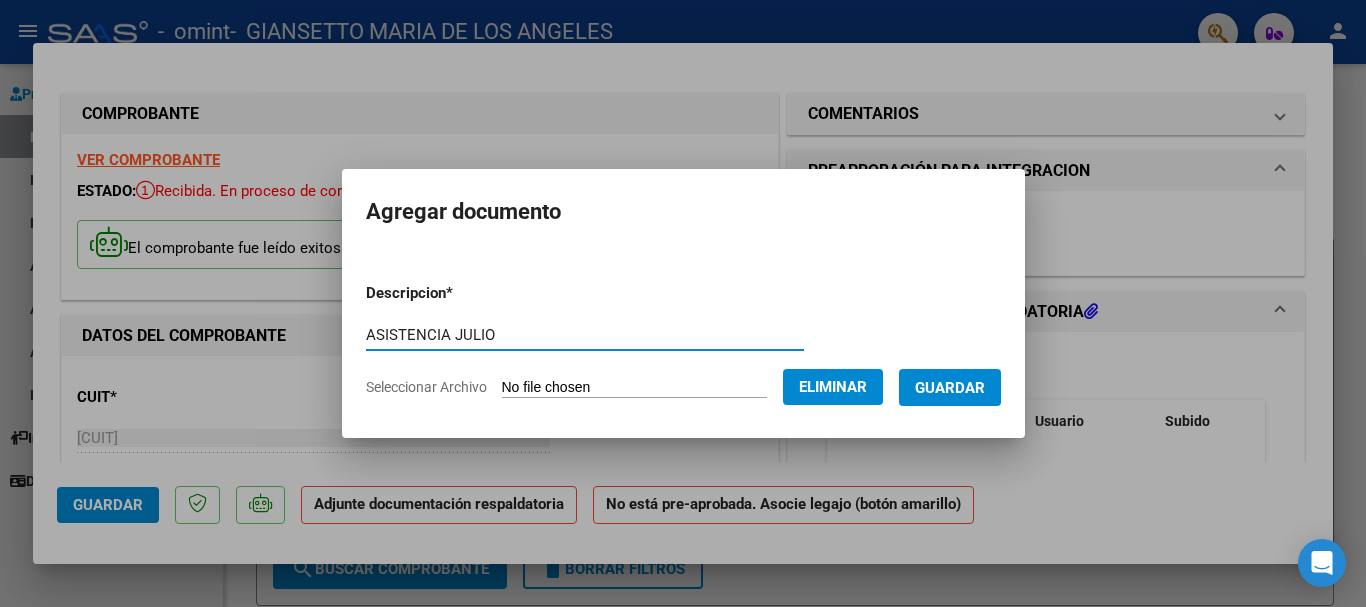 type on "ASISTENCIA JULIO" 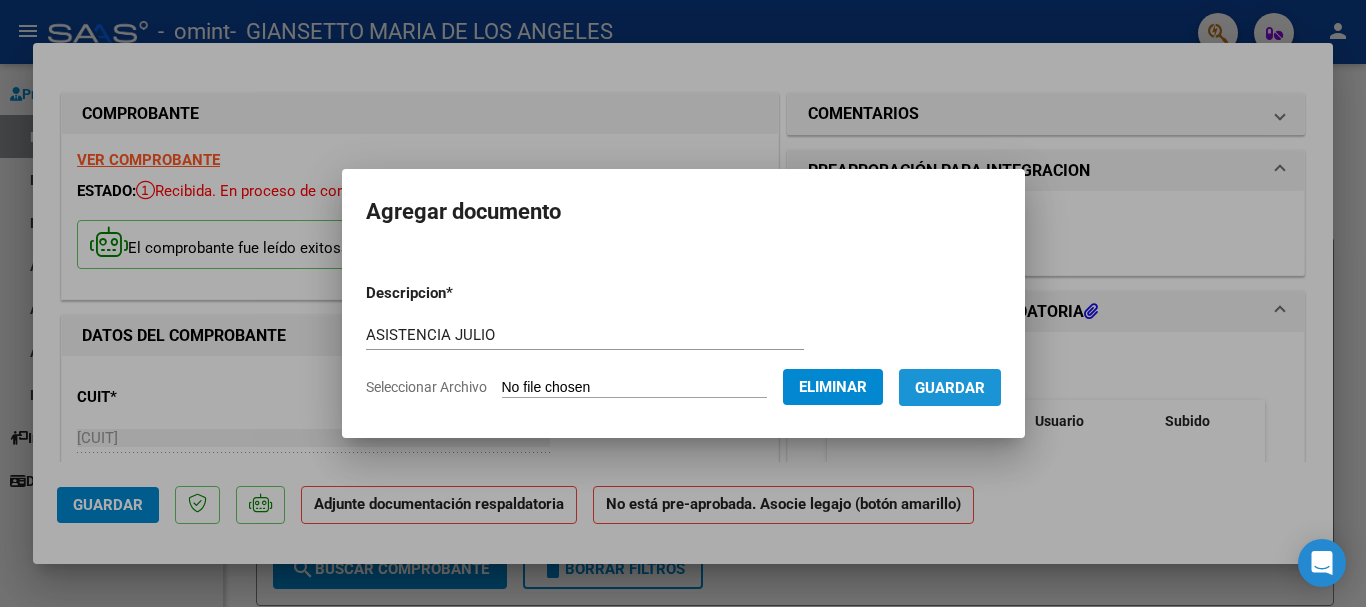click on "Guardar" at bounding box center (950, 388) 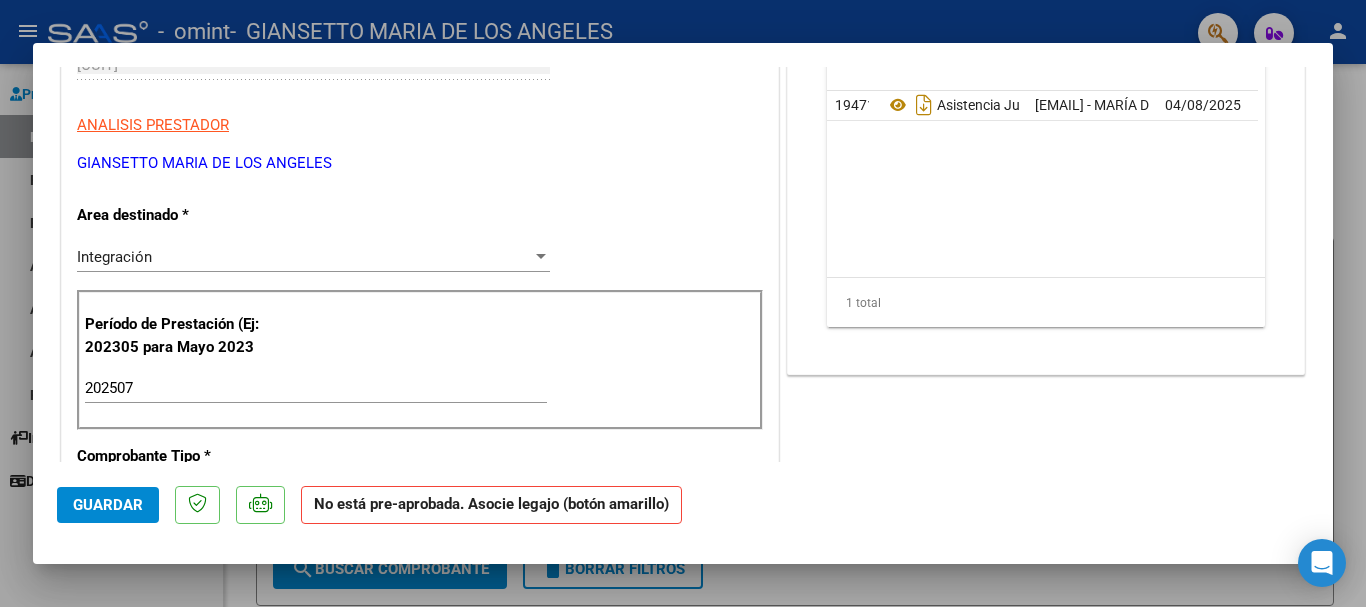 scroll, scrollTop: 388, scrollLeft: 0, axis: vertical 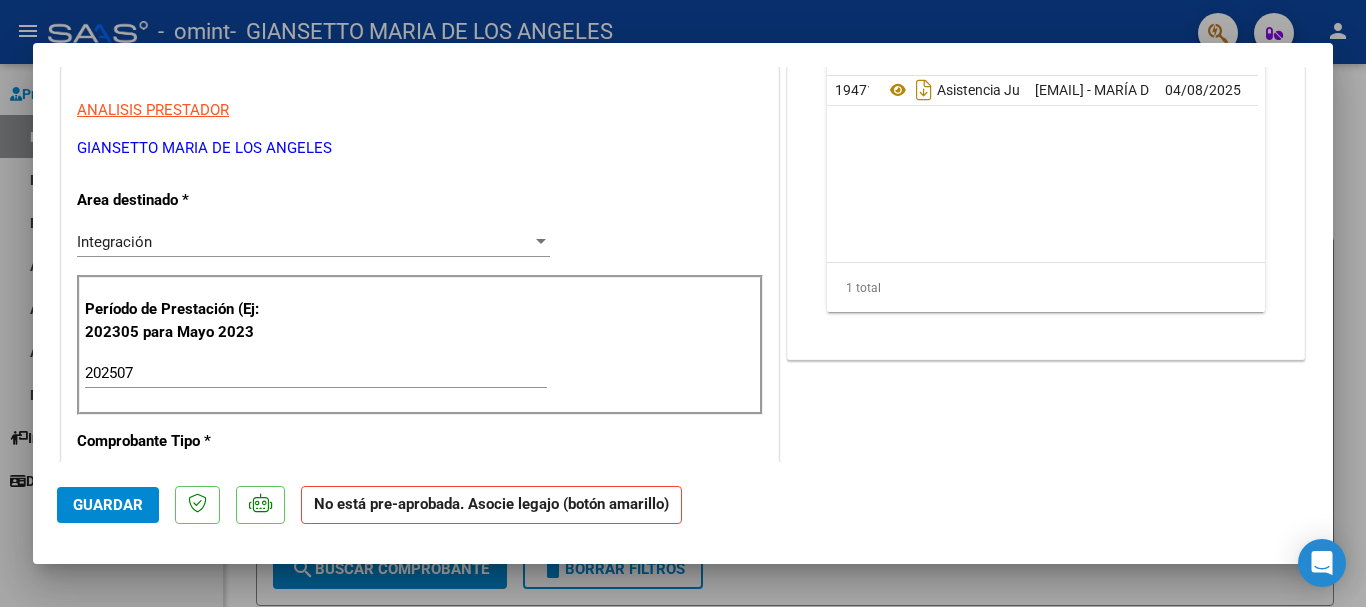 click on "Integración Seleccionar Area" at bounding box center (313, 242) 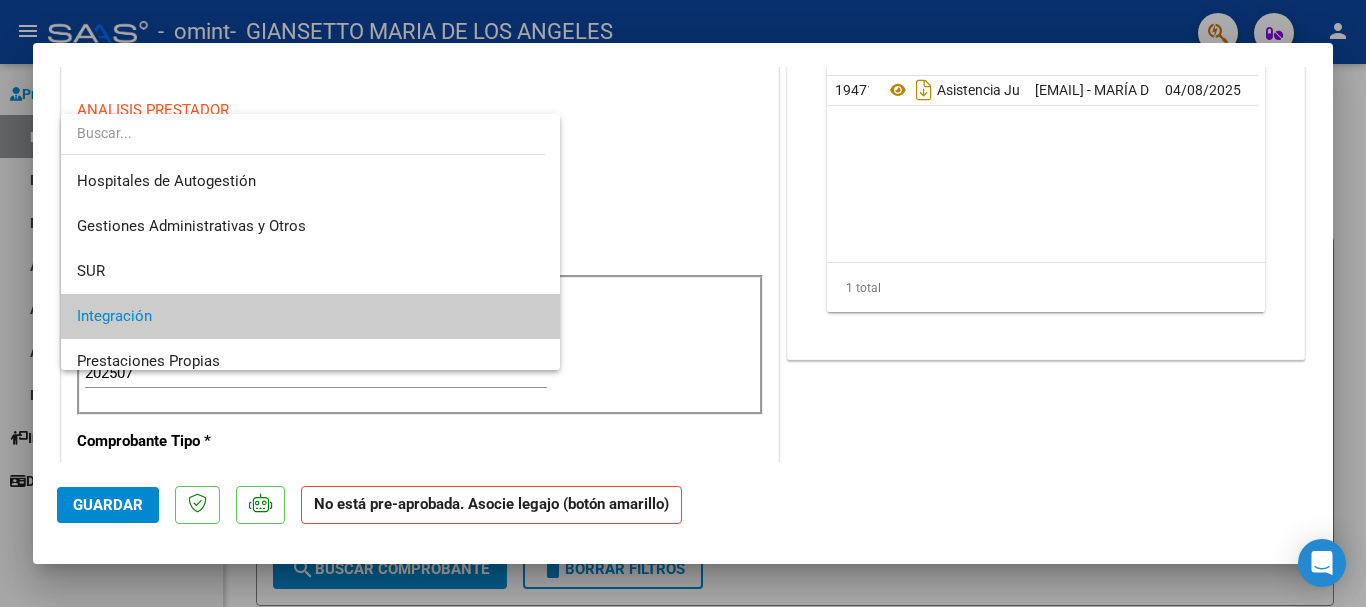 scroll, scrollTop: 75, scrollLeft: 0, axis: vertical 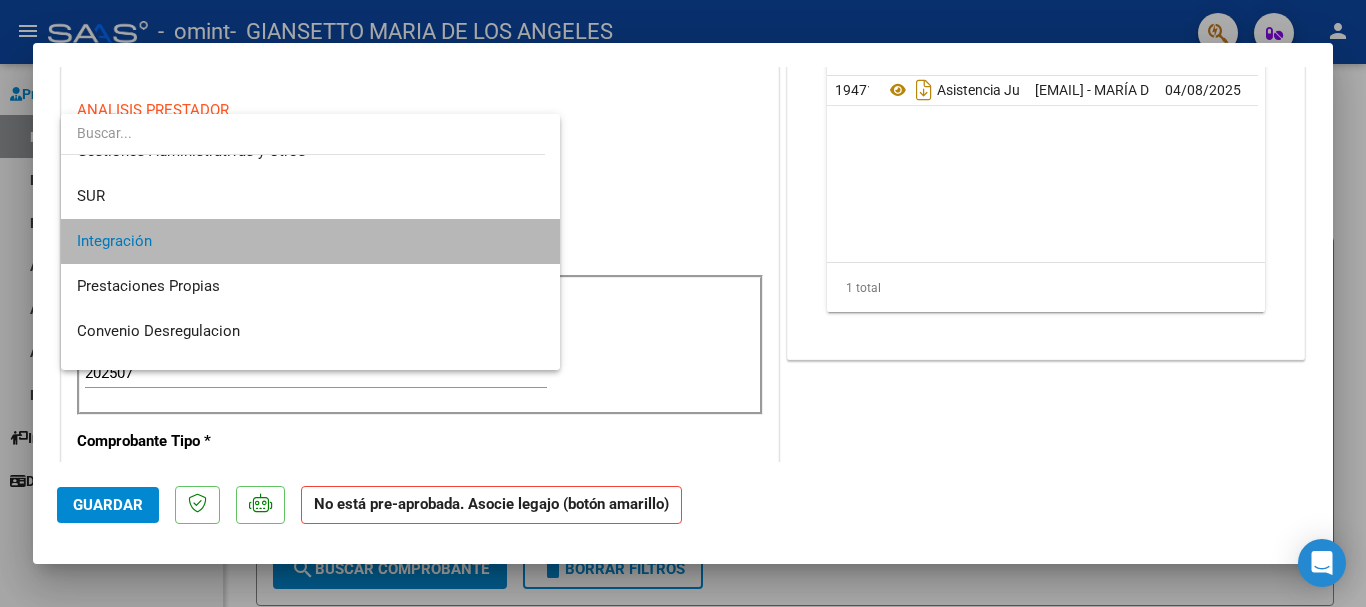 click on "Integración" at bounding box center [310, 241] 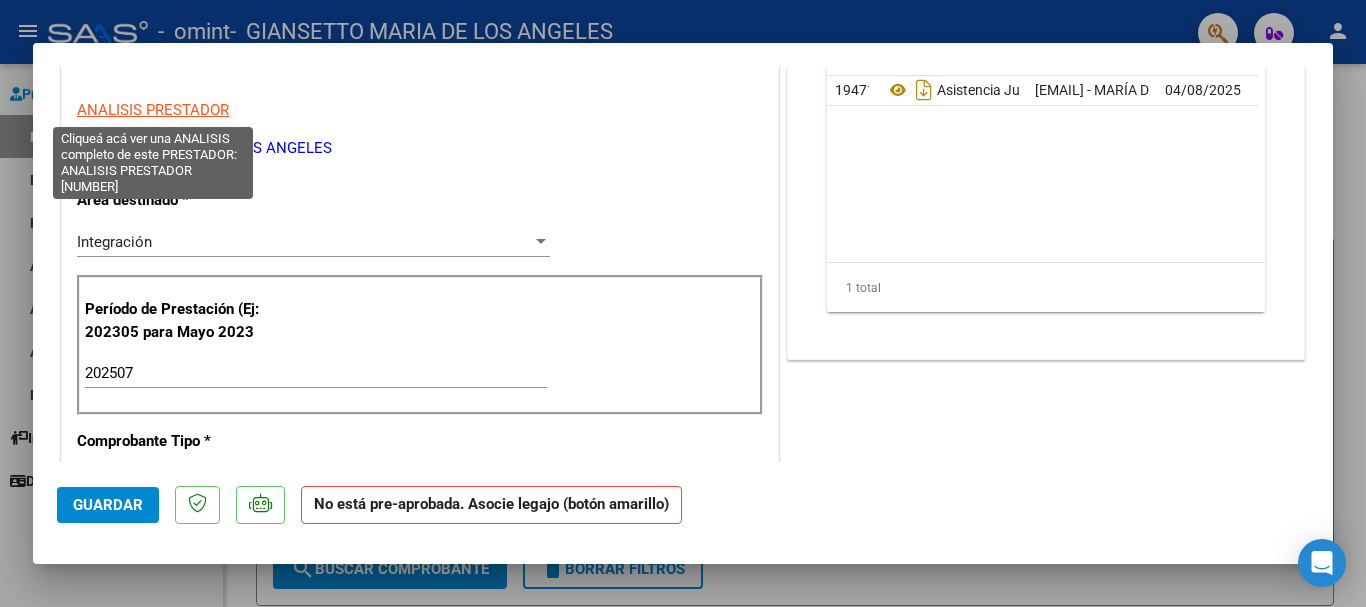 click on "ANALISIS PRESTADOR" at bounding box center [153, 110] 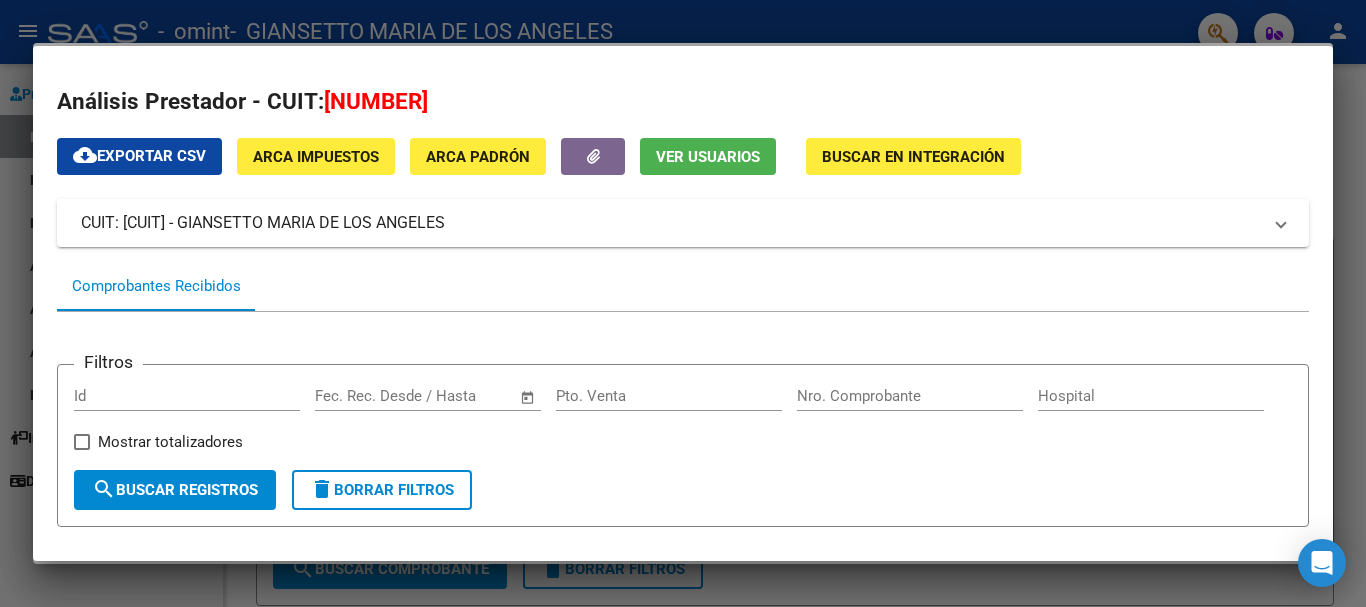 scroll, scrollTop: 0, scrollLeft: 0, axis: both 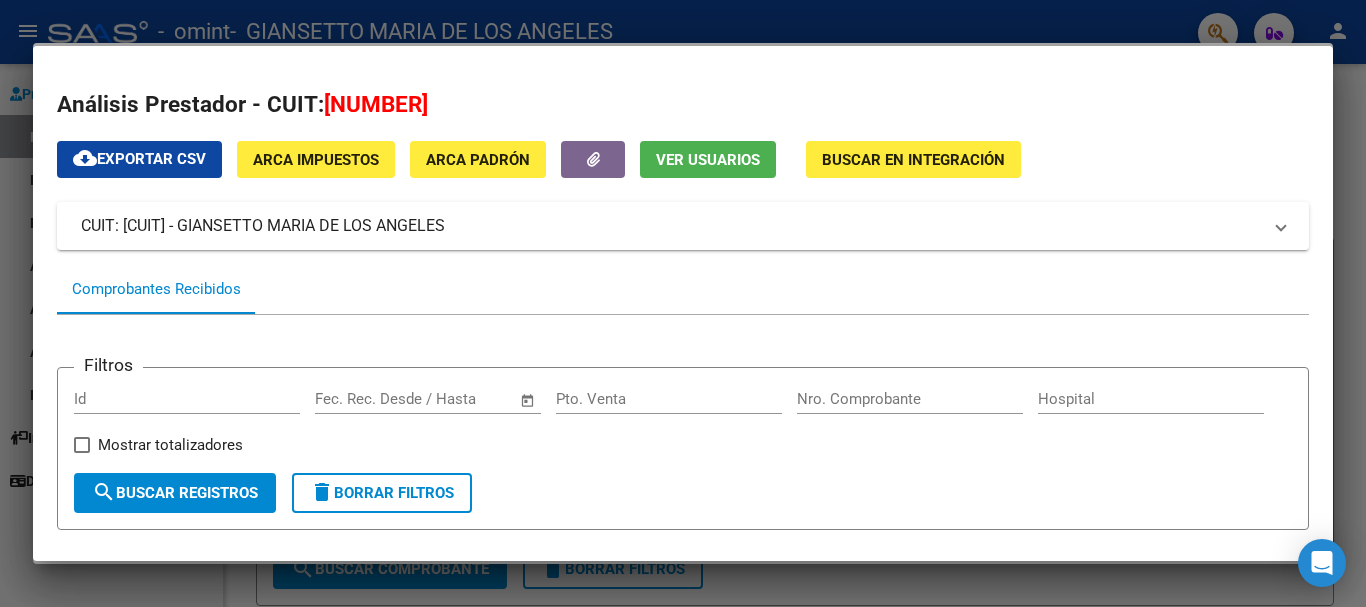 click on "Filtros Id Start date – End date Fec. Rec. Desde / Hasta Pto. Venta Nro. Comprobante Hospital   Mostrar totalizadores  search  Buscar Registros  delete  Borrar Filtros" at bounding box center (683, 448) 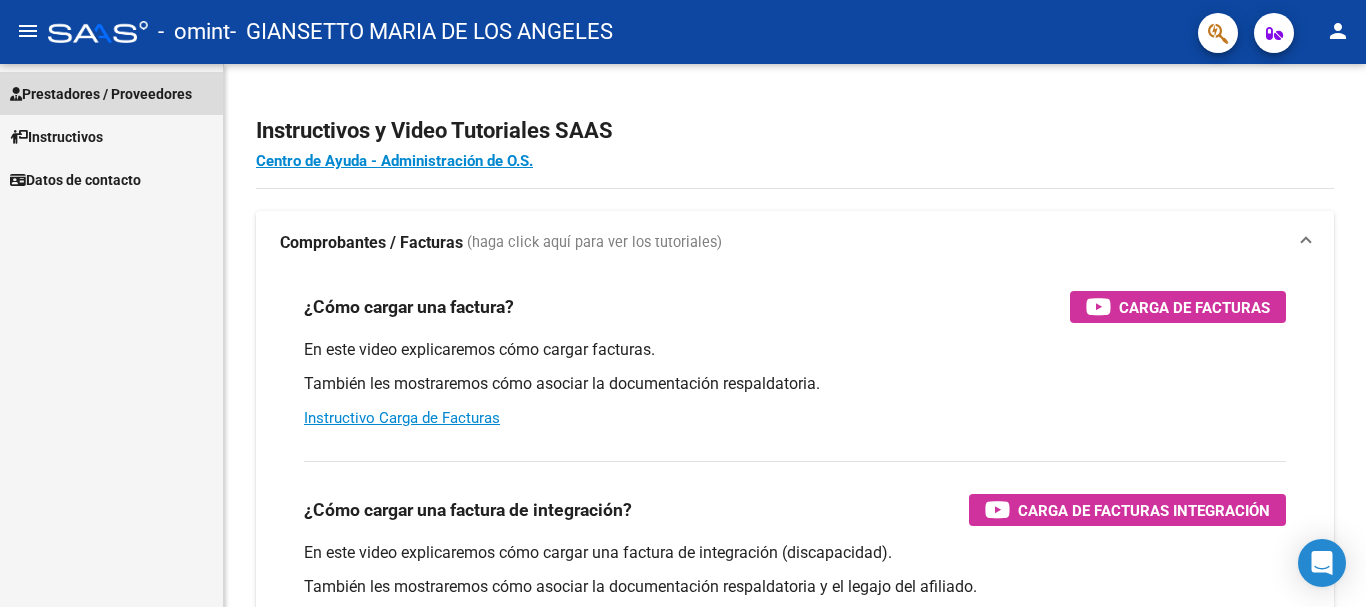 click on "Prestadores / Proveedores" at bounding box center [101, 94] 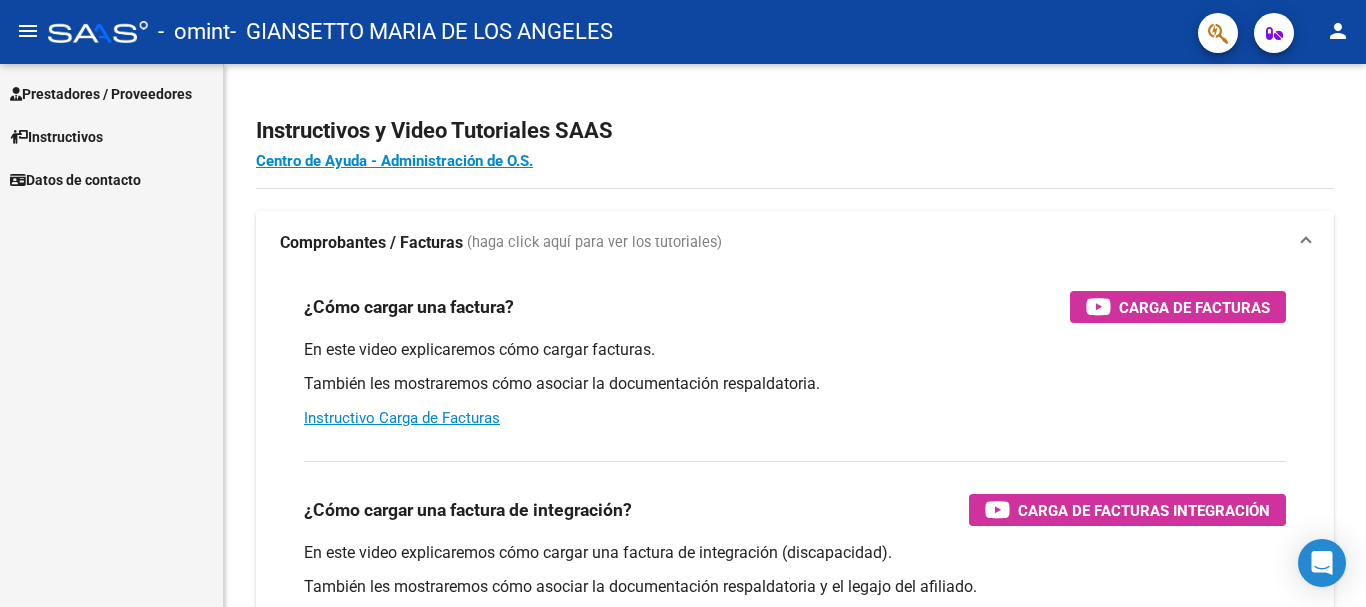 click on "Prestadores / Proveedores" at bounding box center [101, 94] 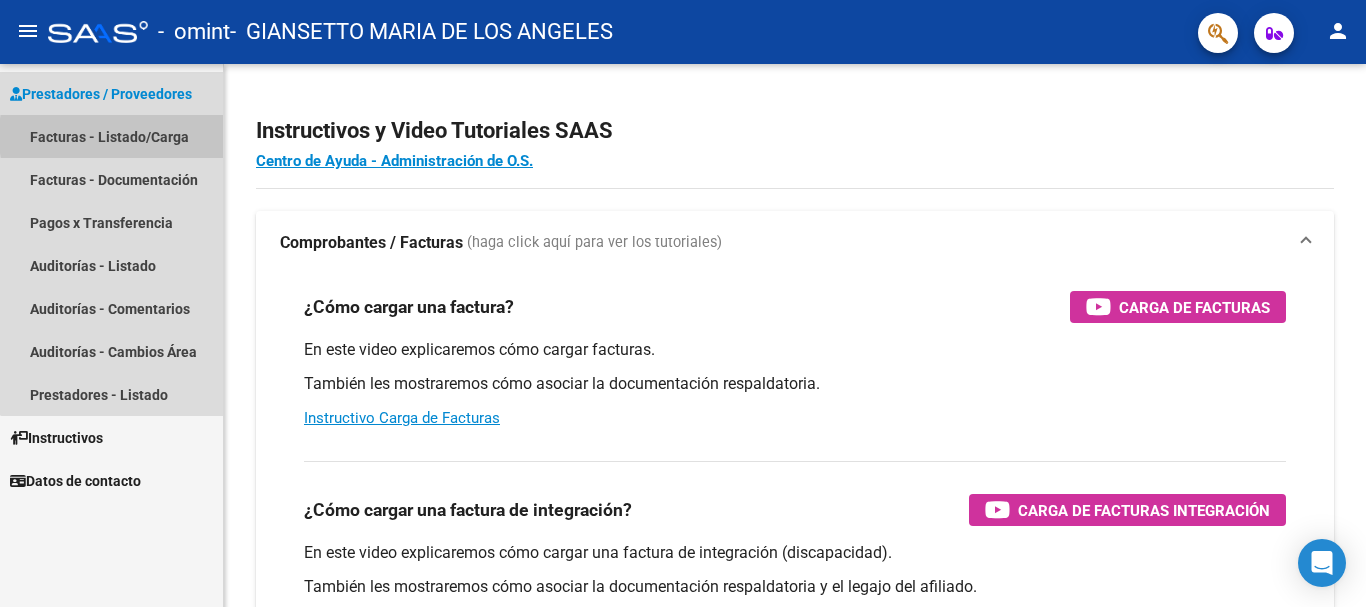 click on "Facturas - Listado/Carga" at bounding box center [111, 136] 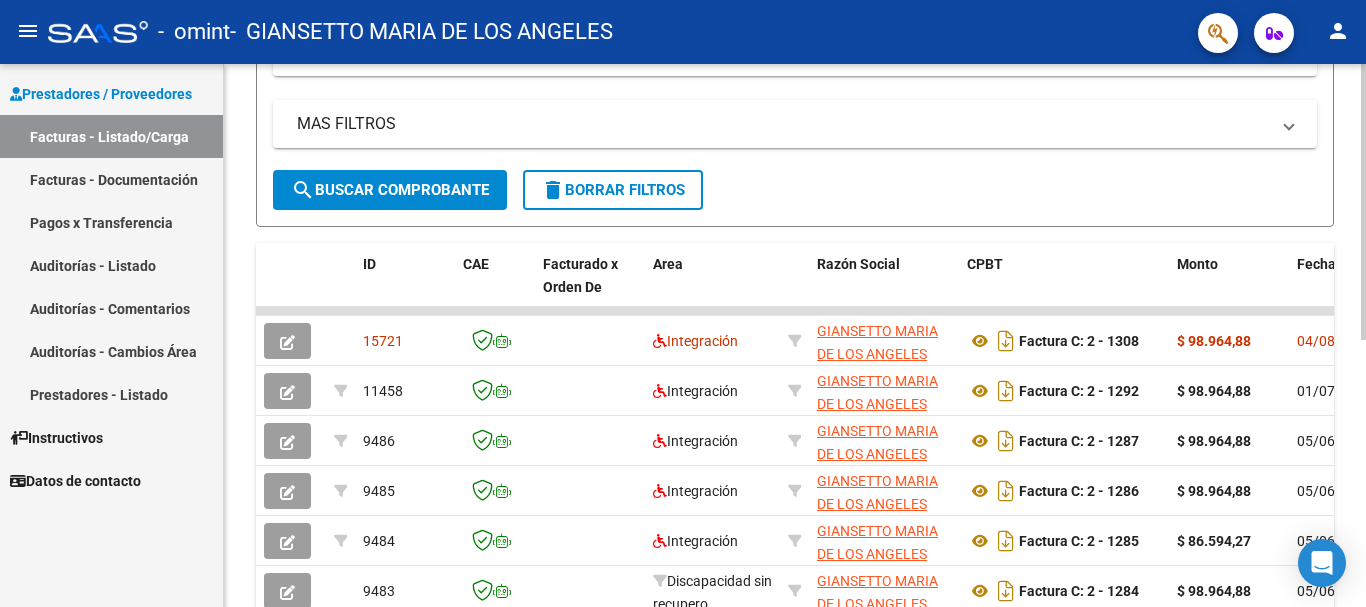scroll, scrollTop: 413, scrollLeft: 0, axis: vertical 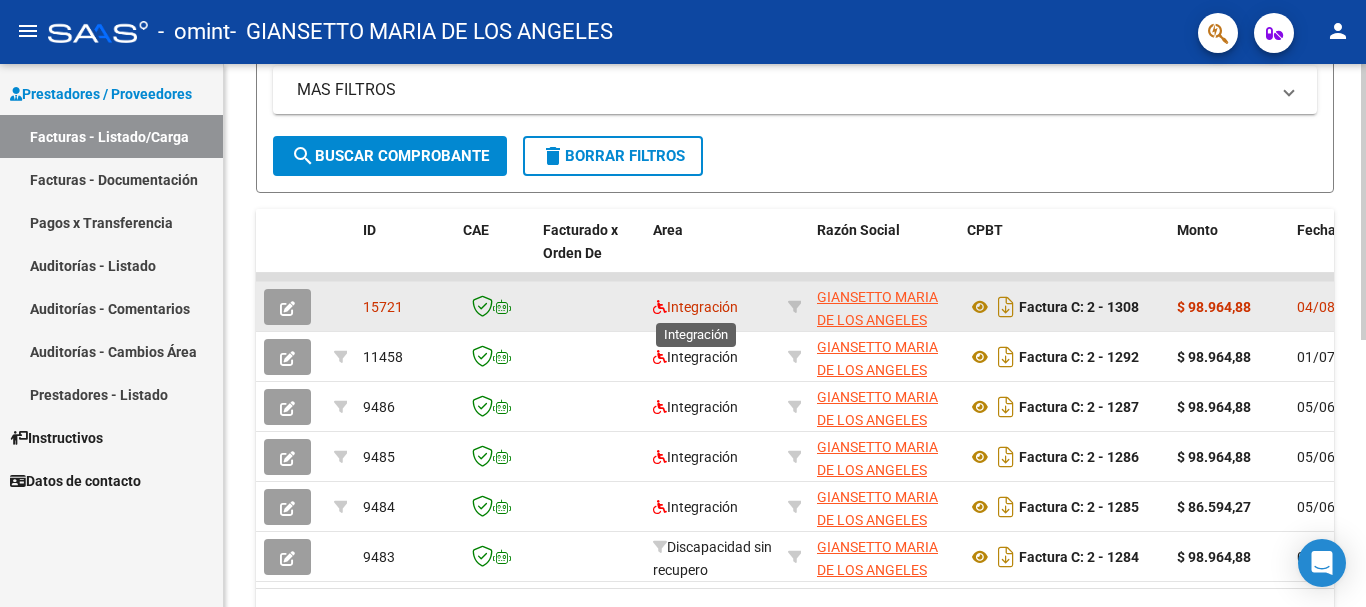 click on "Integración" 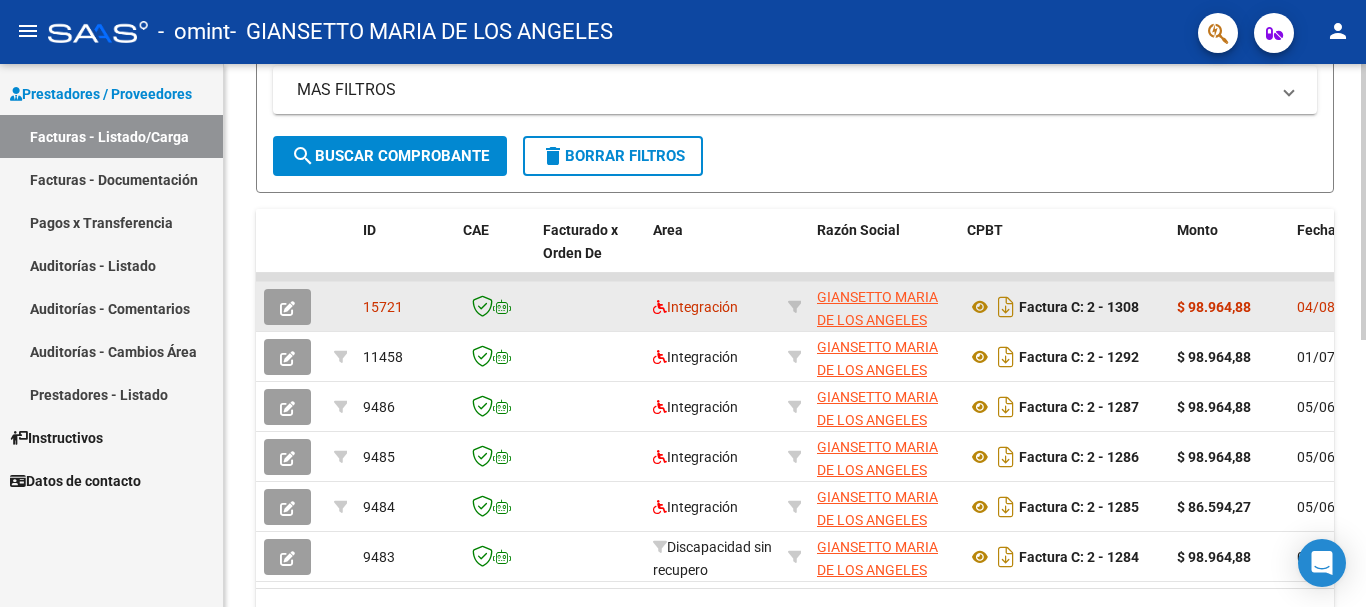 click on "15721" 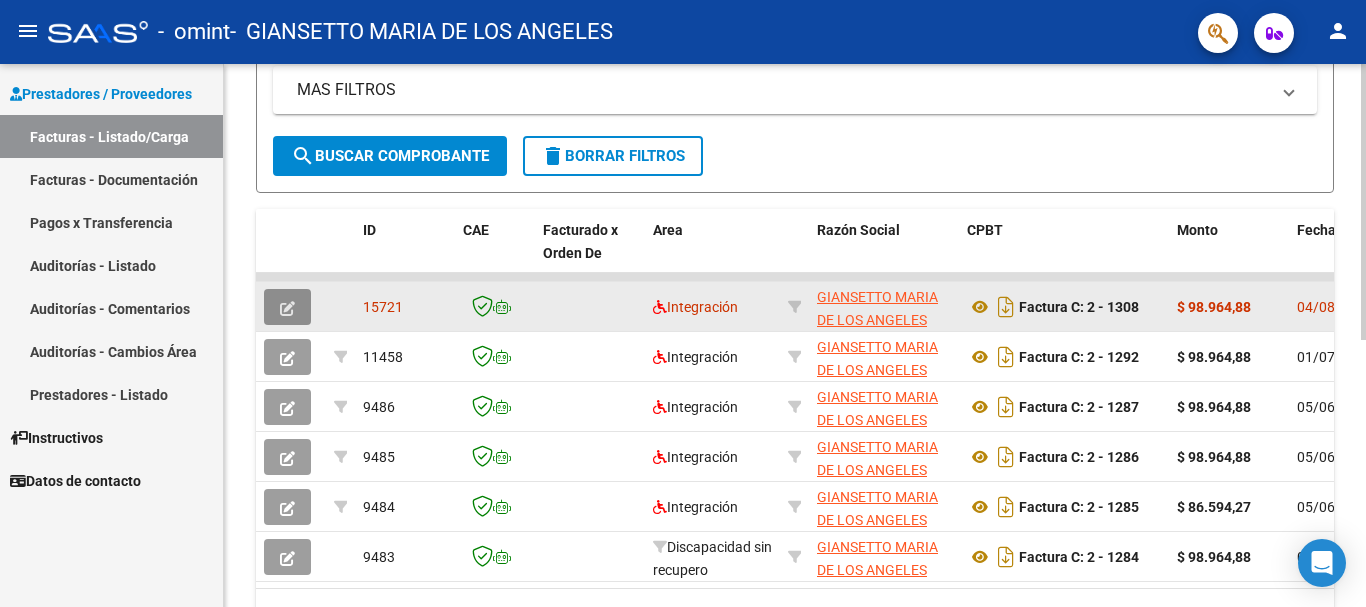 click 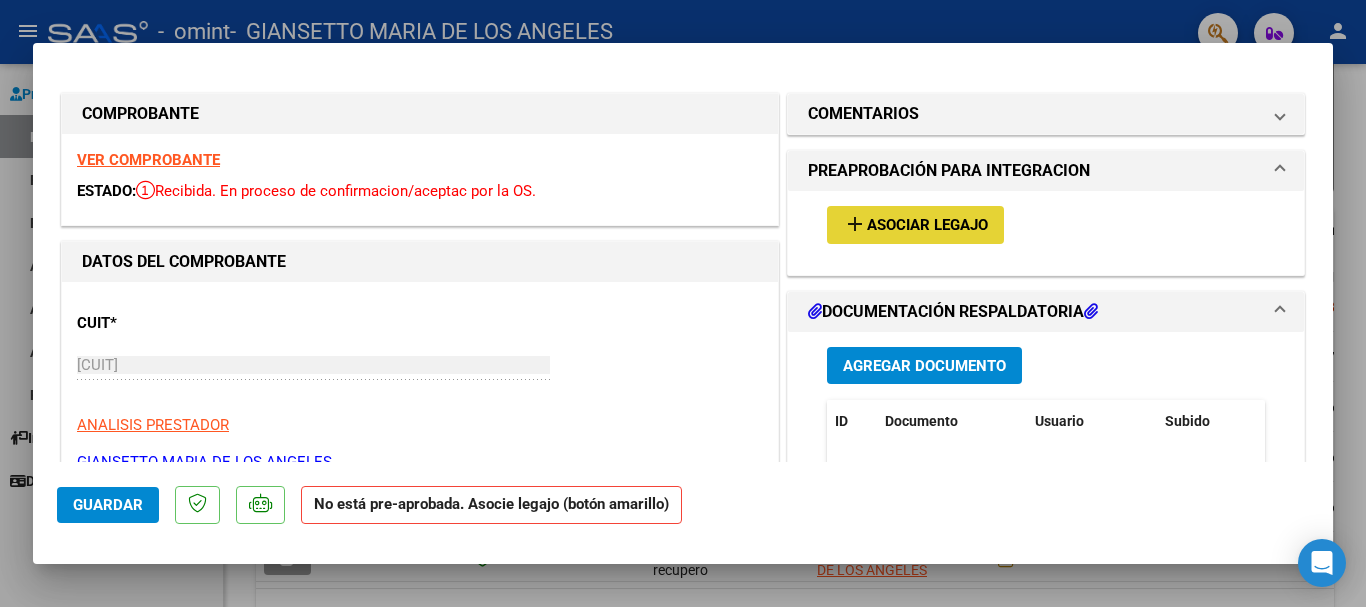 click on "add" at bounding box center [855, 224] 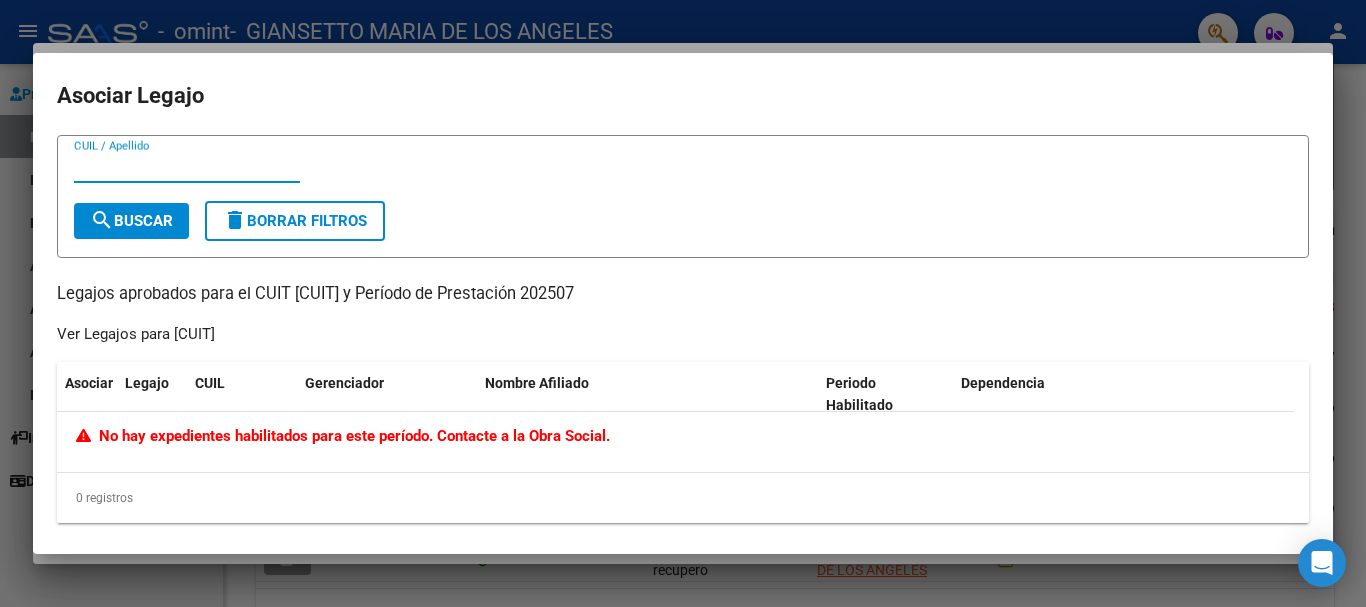 click at bounding box center [683, 303] 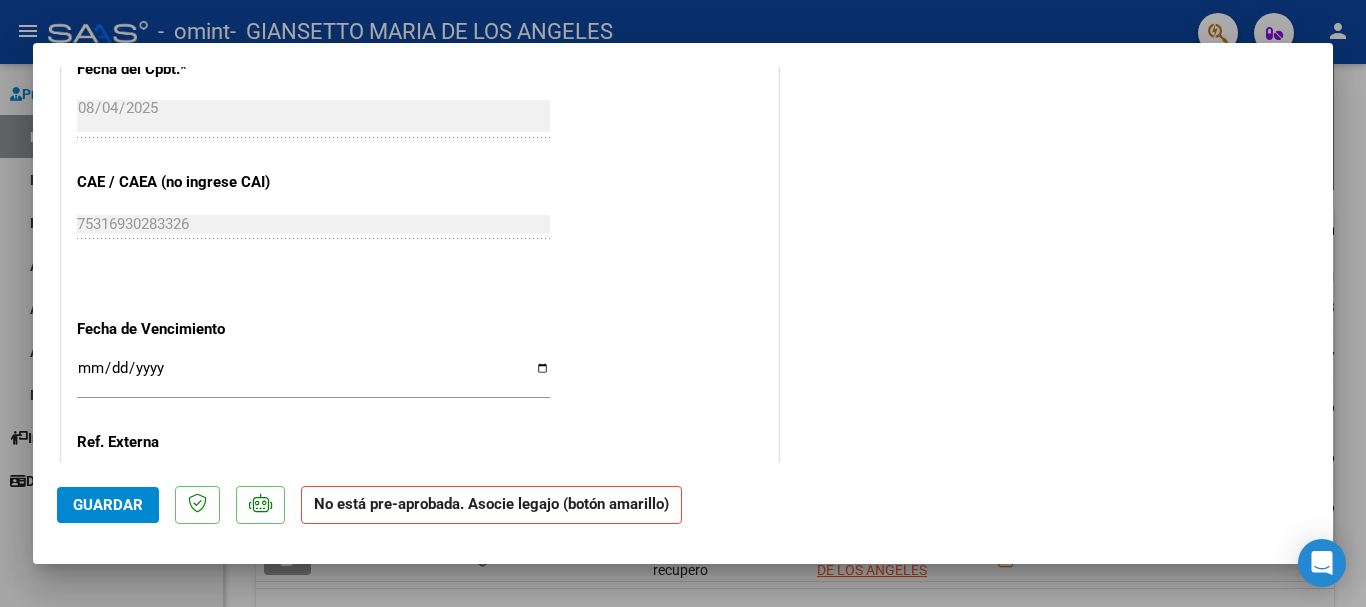 scroll, scrollTop: 1093, scrollLeft: 0, axis: vertical 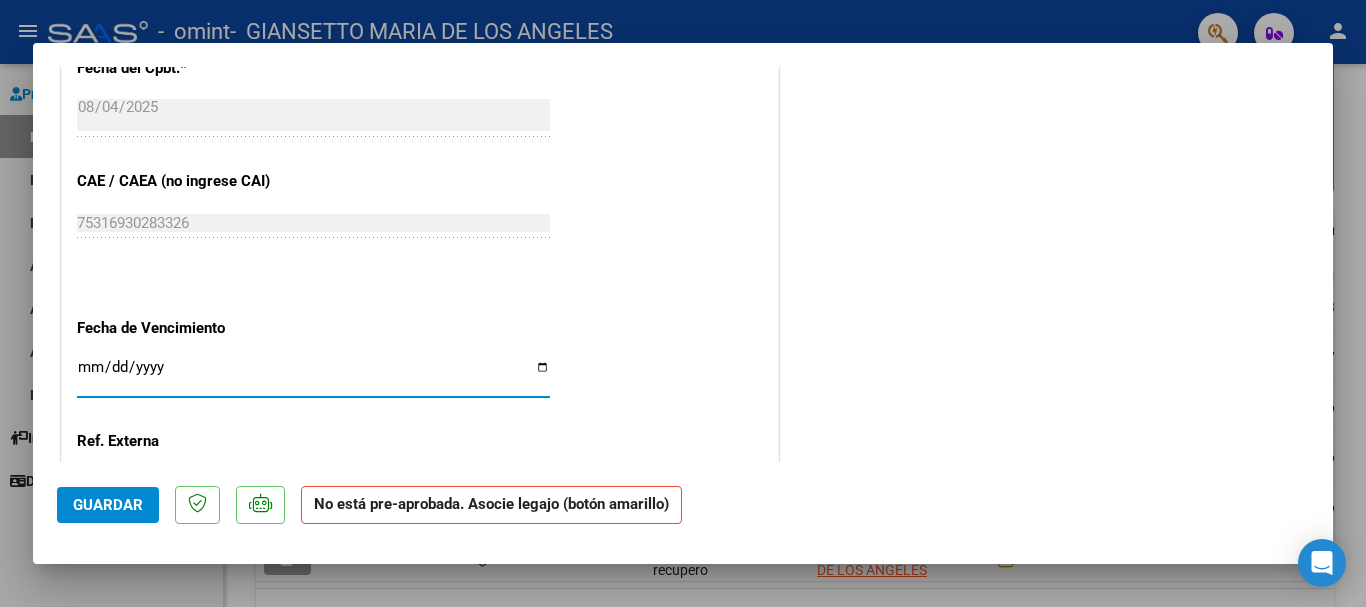 click on "Ingresar la fecha" at bounding box center [313, 375] 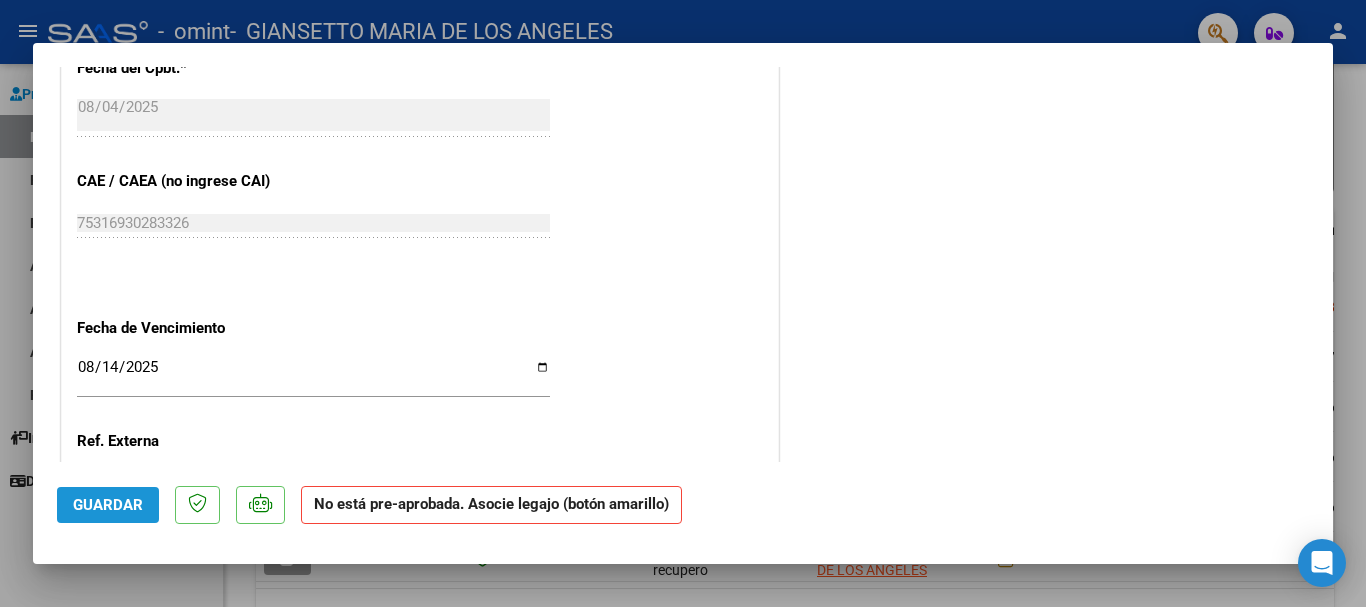 click on "Guardar" 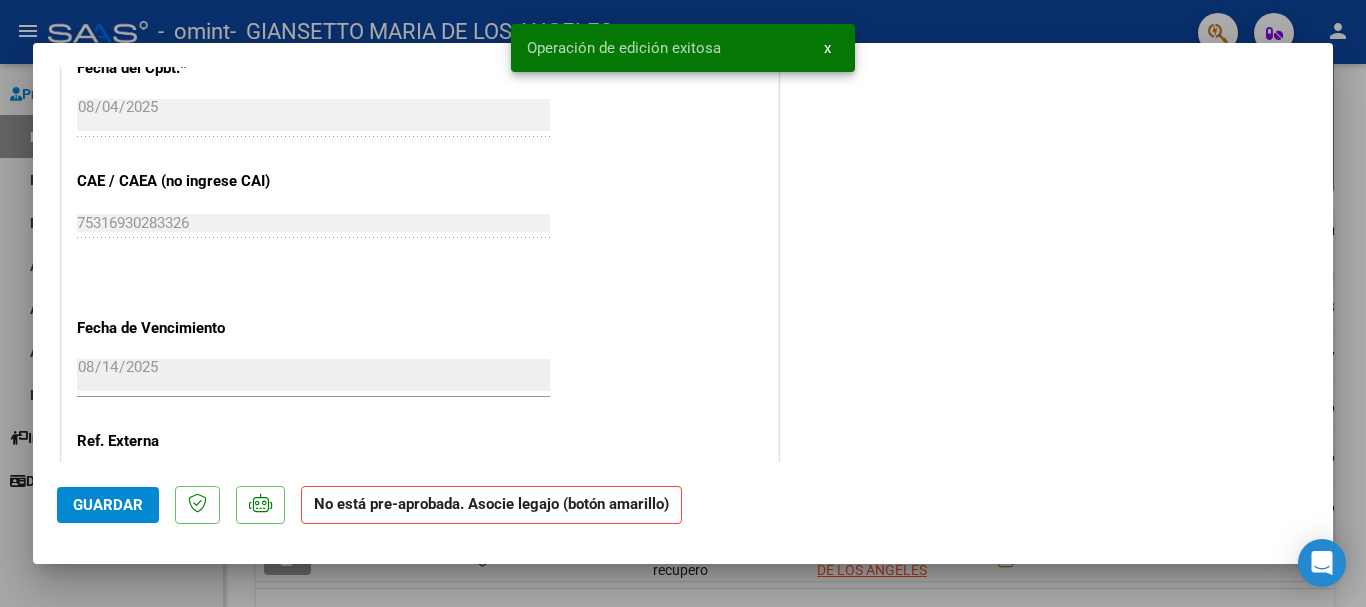 click on "No está pre-aprobada. Asocie legajo (botón amarillo)" 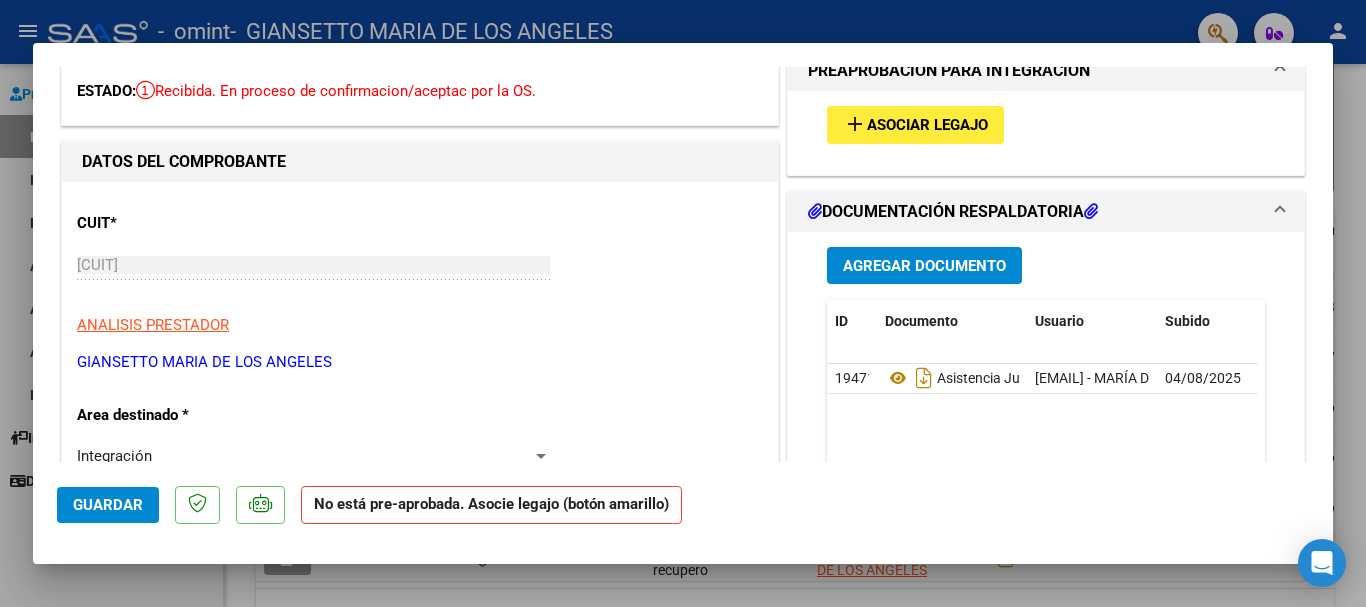 scroll, scrollTop: 21, scrollLeft: 0, axis: vertical 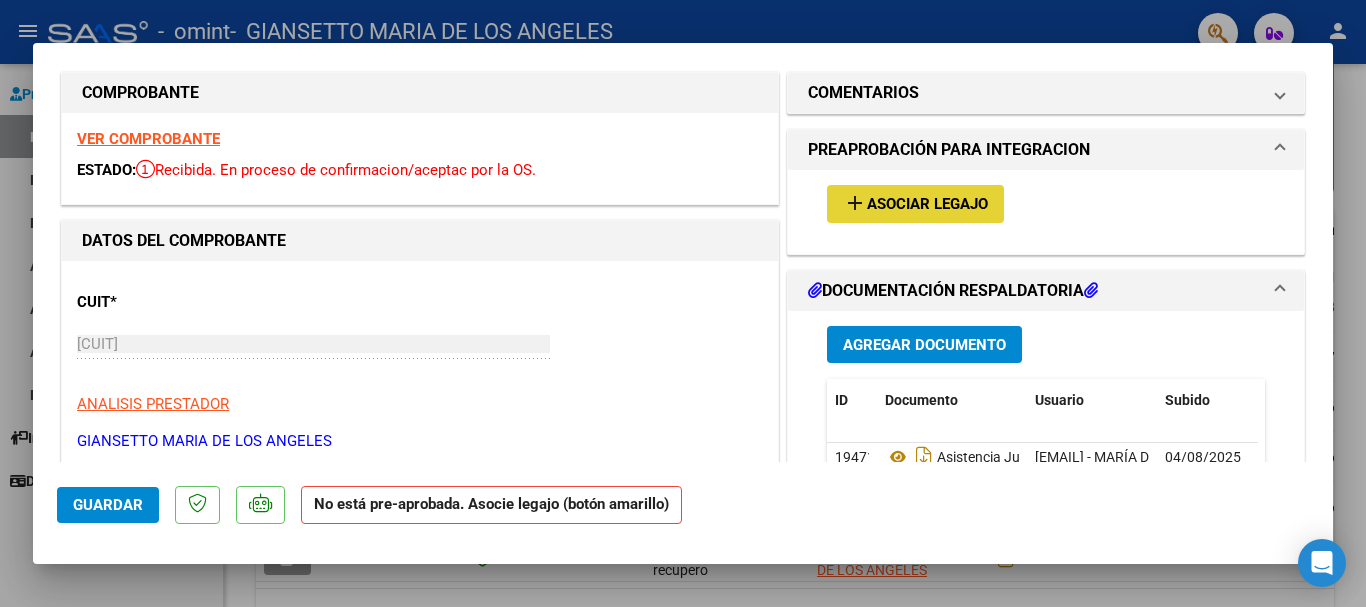 click on "Asociar Legajo" at bounding box center [927, 205] 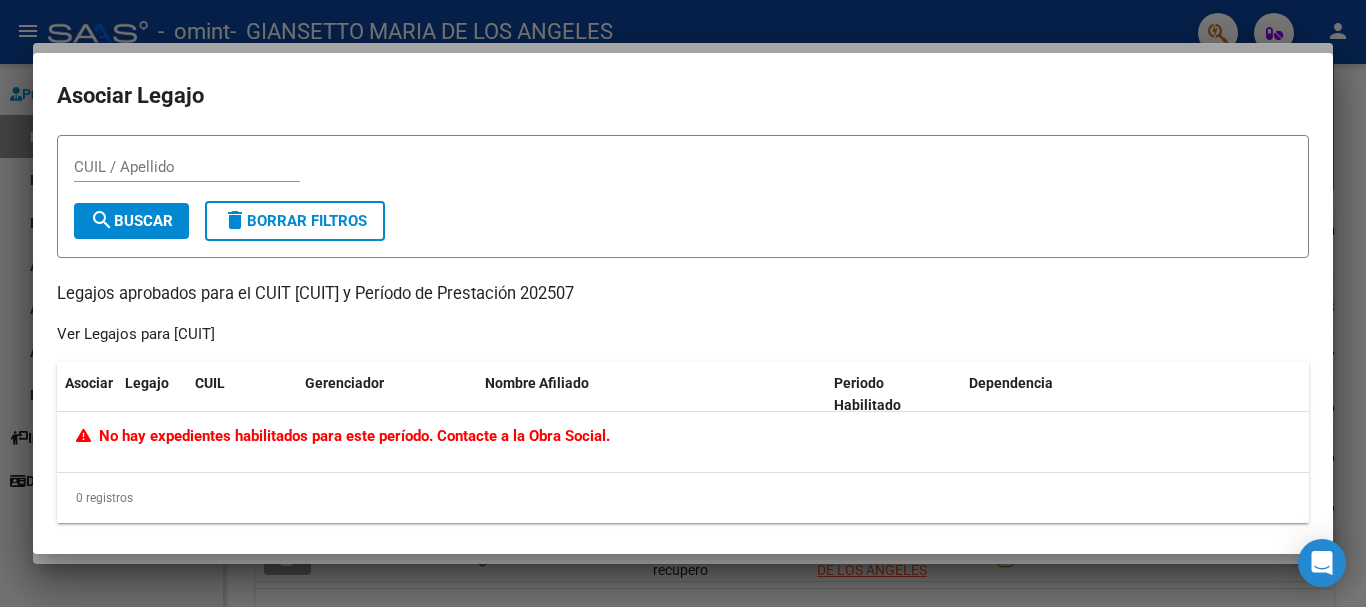 click at bounding box center (683, 303) 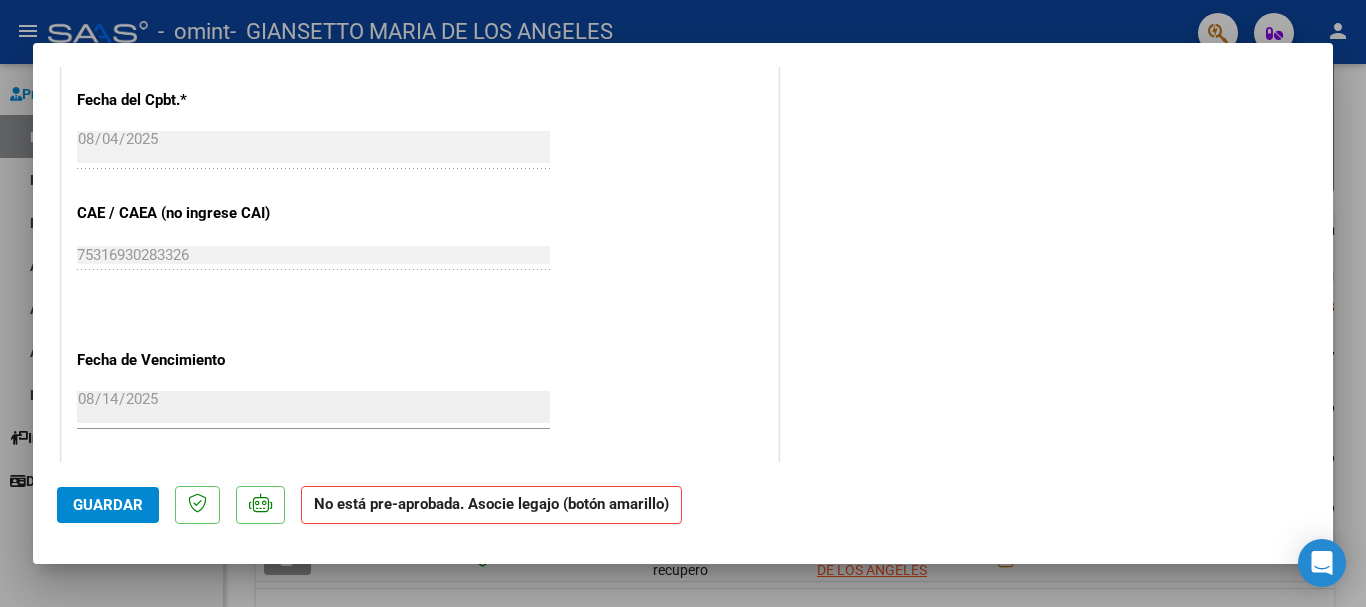 scroll, scrollTop: 1084, scrollLeft: 0, axis: vertical 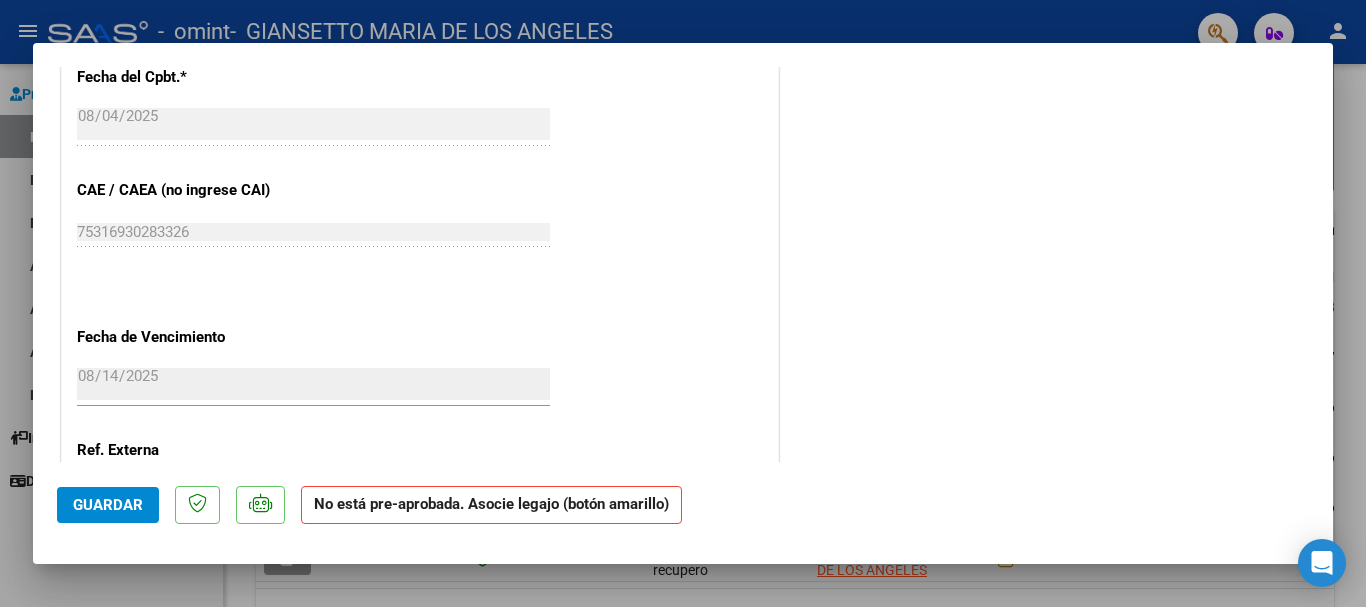 click on "No está pre-aprobada. Asocie legajo (botón amarillo)" 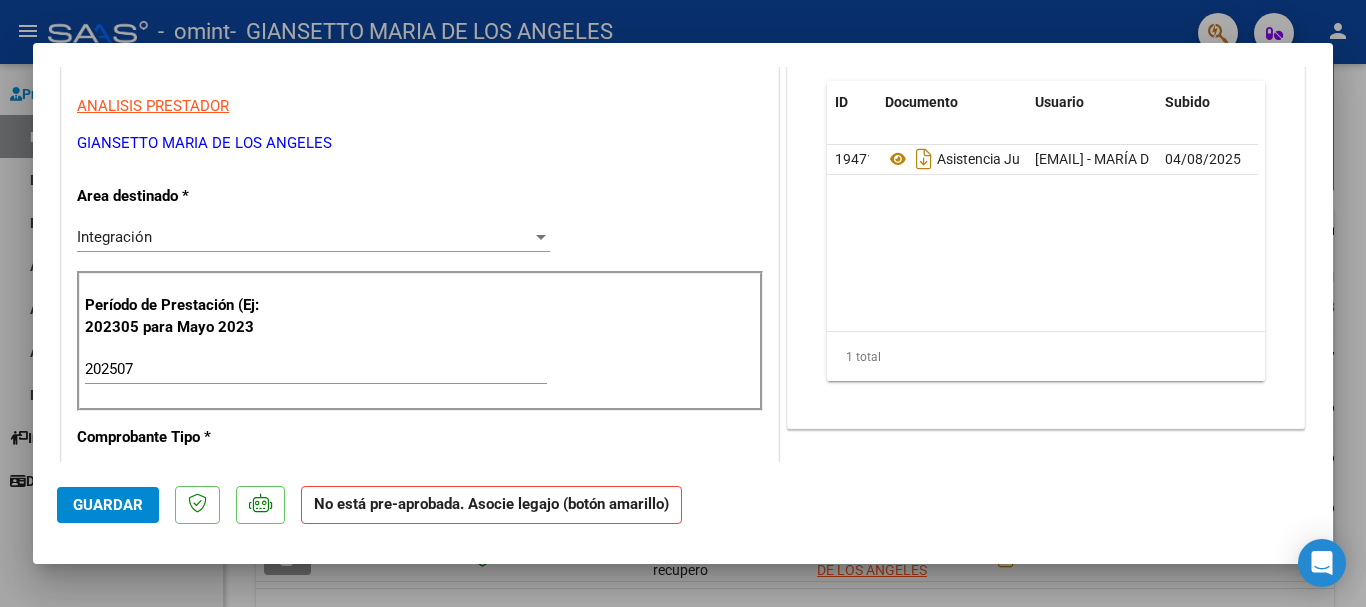 scroll, scrollTop: 0, scrollLeft: 0, axis: both 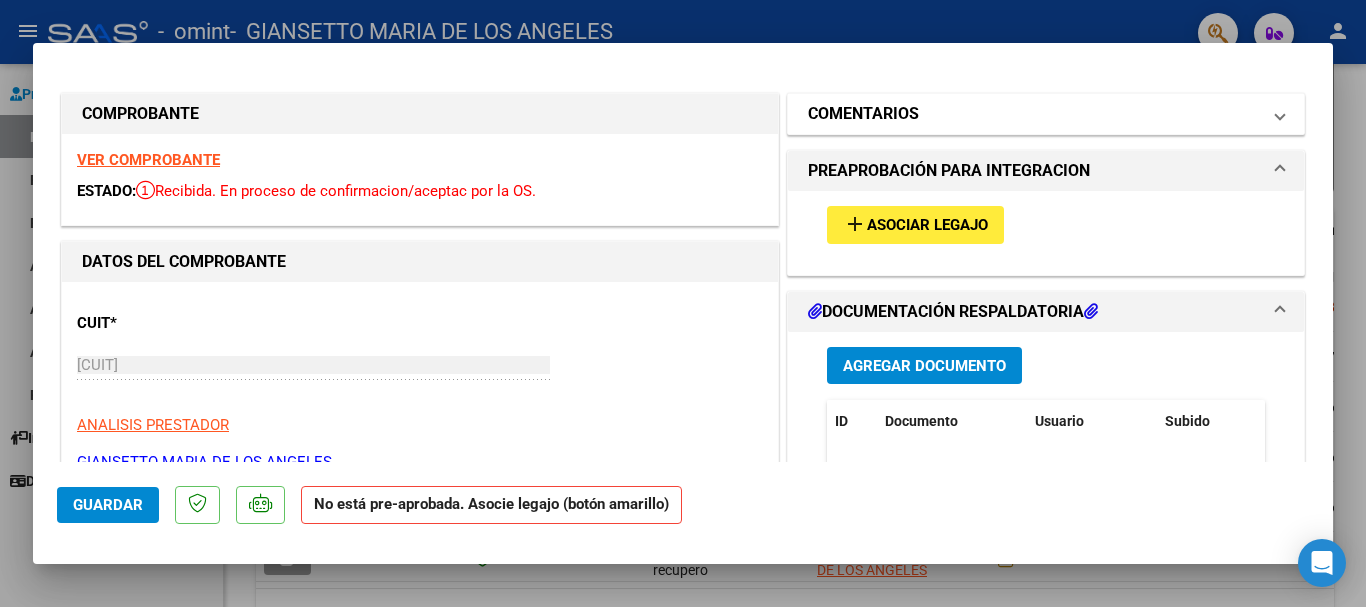click on "COMENTARIOS" at bounding box center [1034, 114] 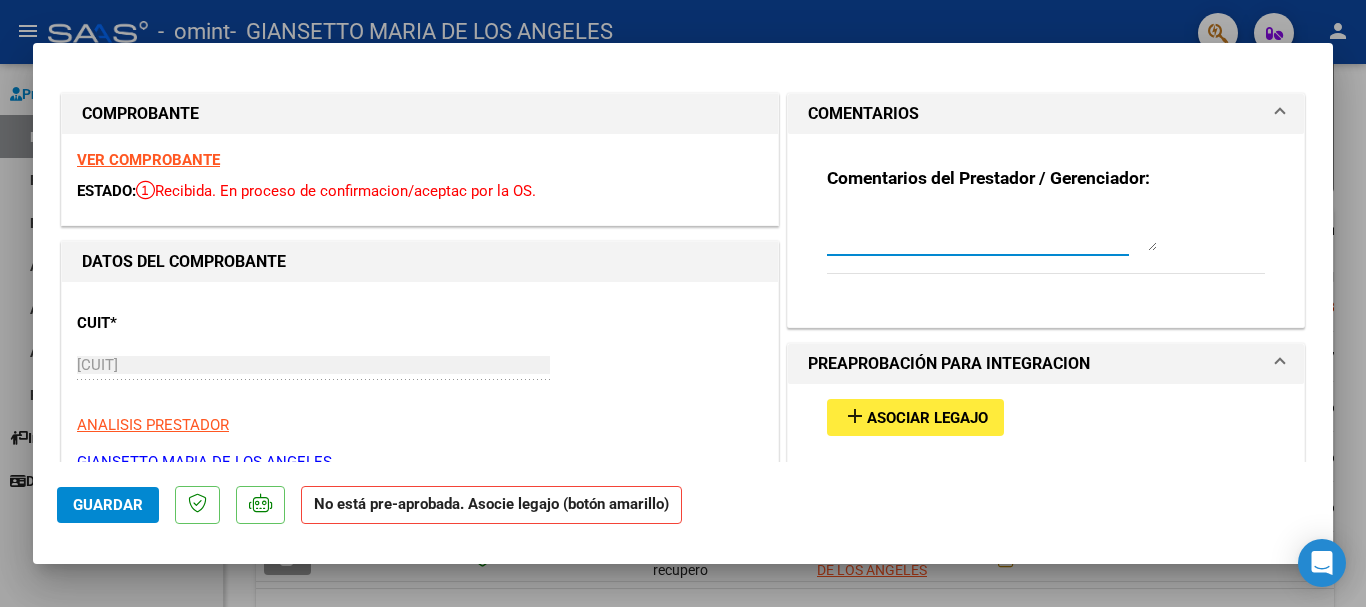 click at bounding box center [992, 231] 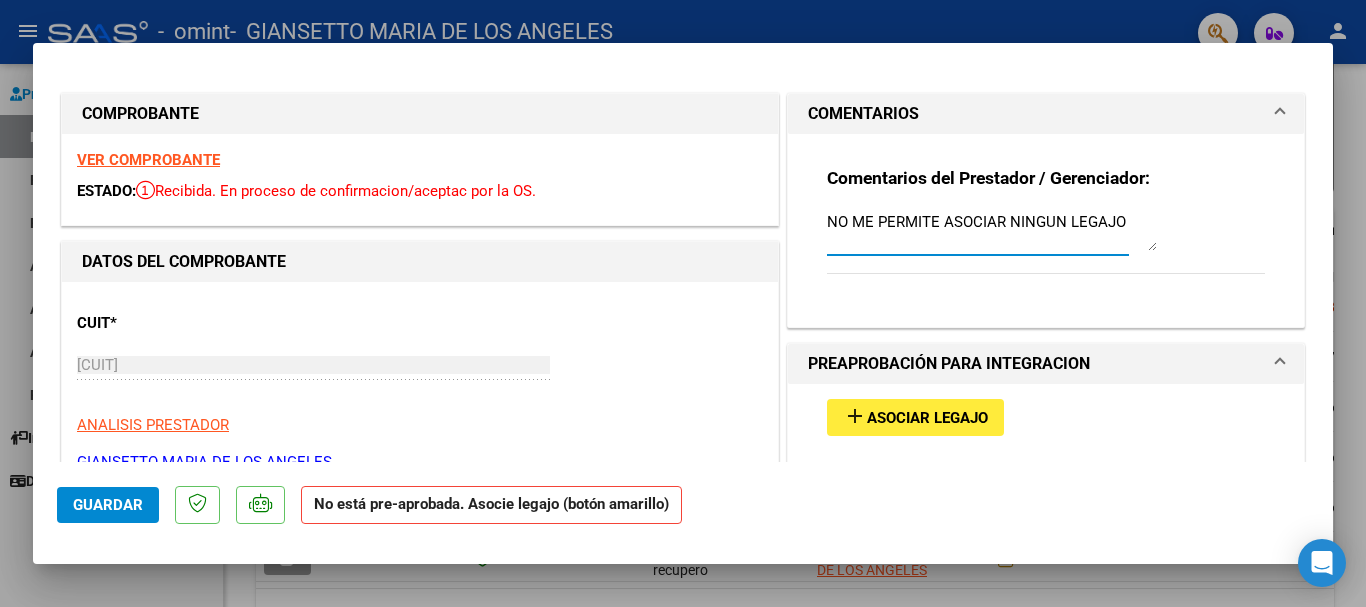 type on "NO ME PERMITE ASOCIAR NINGUN LEGAJO" 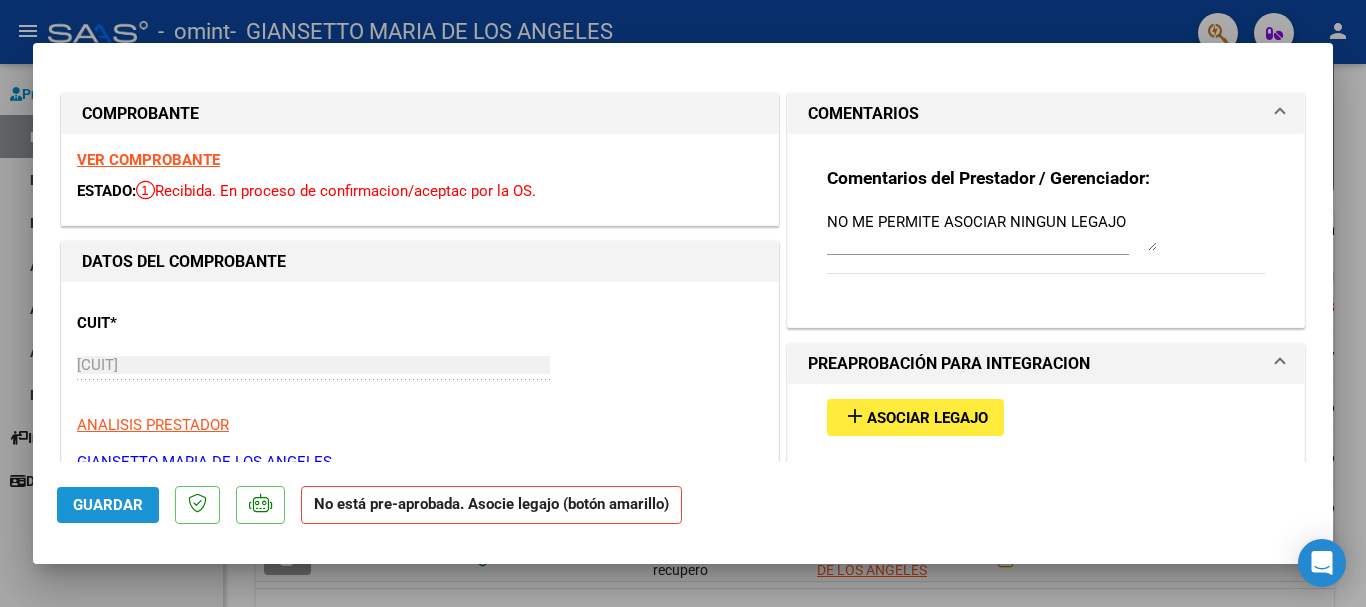 click on "Guardar" 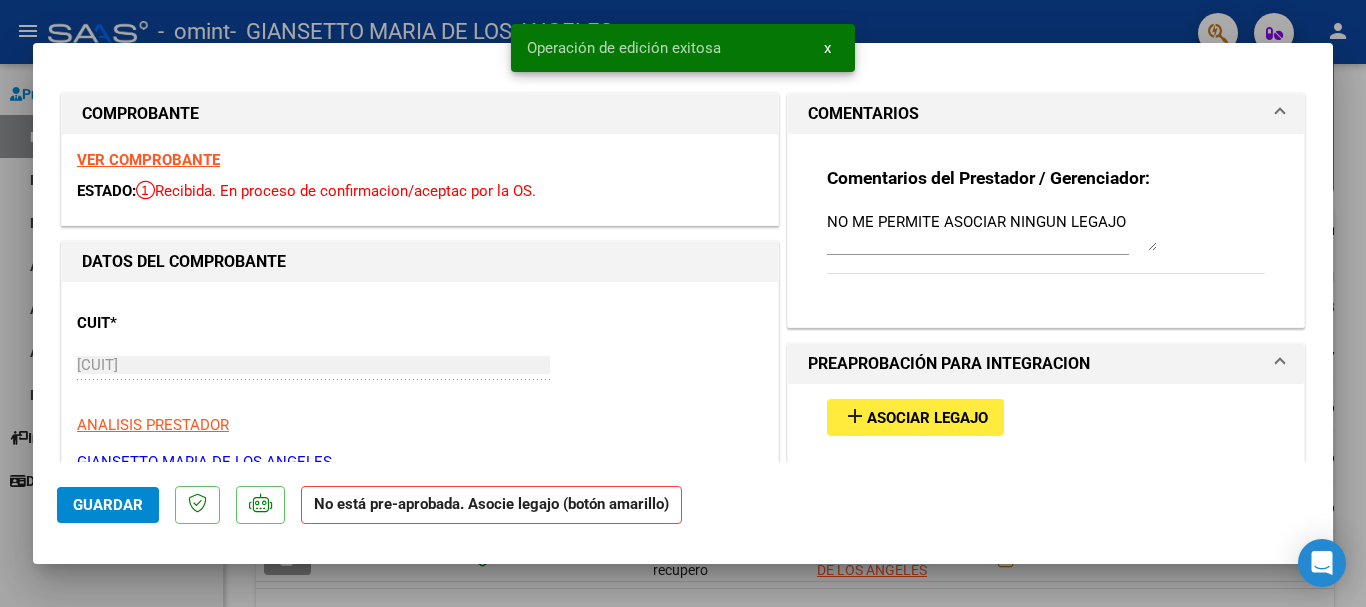 click at bounding box center (683, 303) 